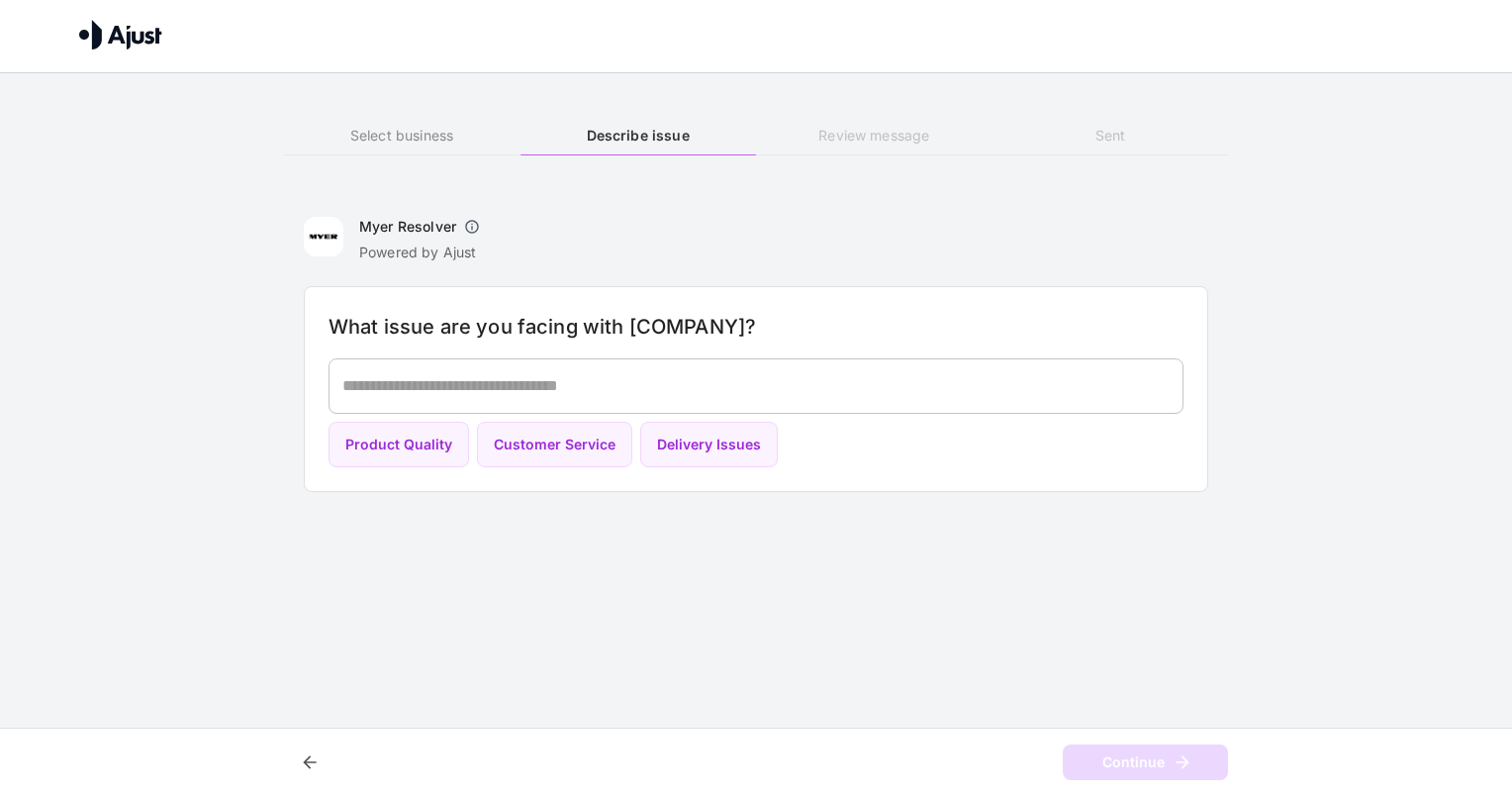 scroll, scrollTop: 0, scrollLeft: 0, axis: both 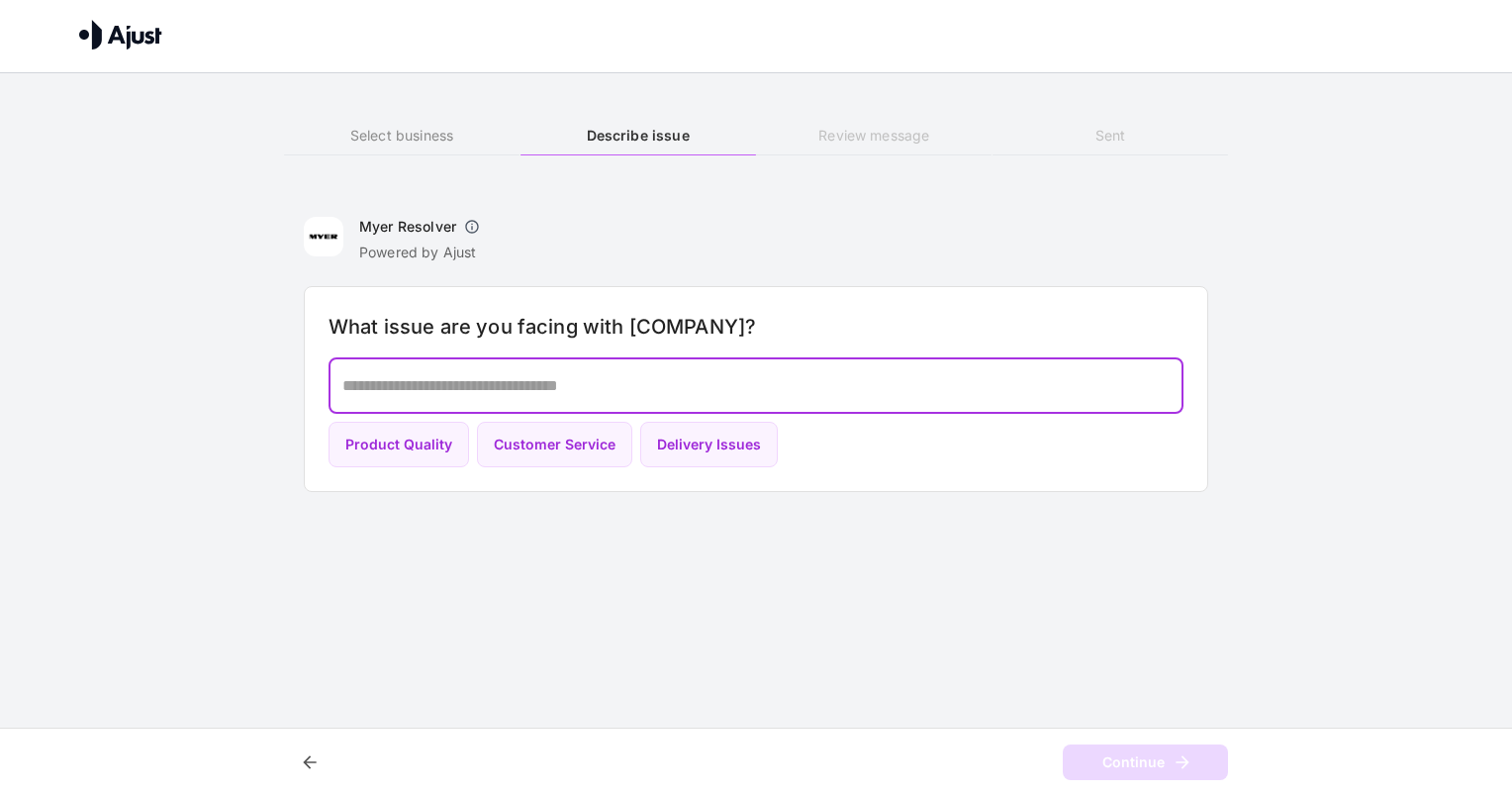 click at bounding box center [756, 385] 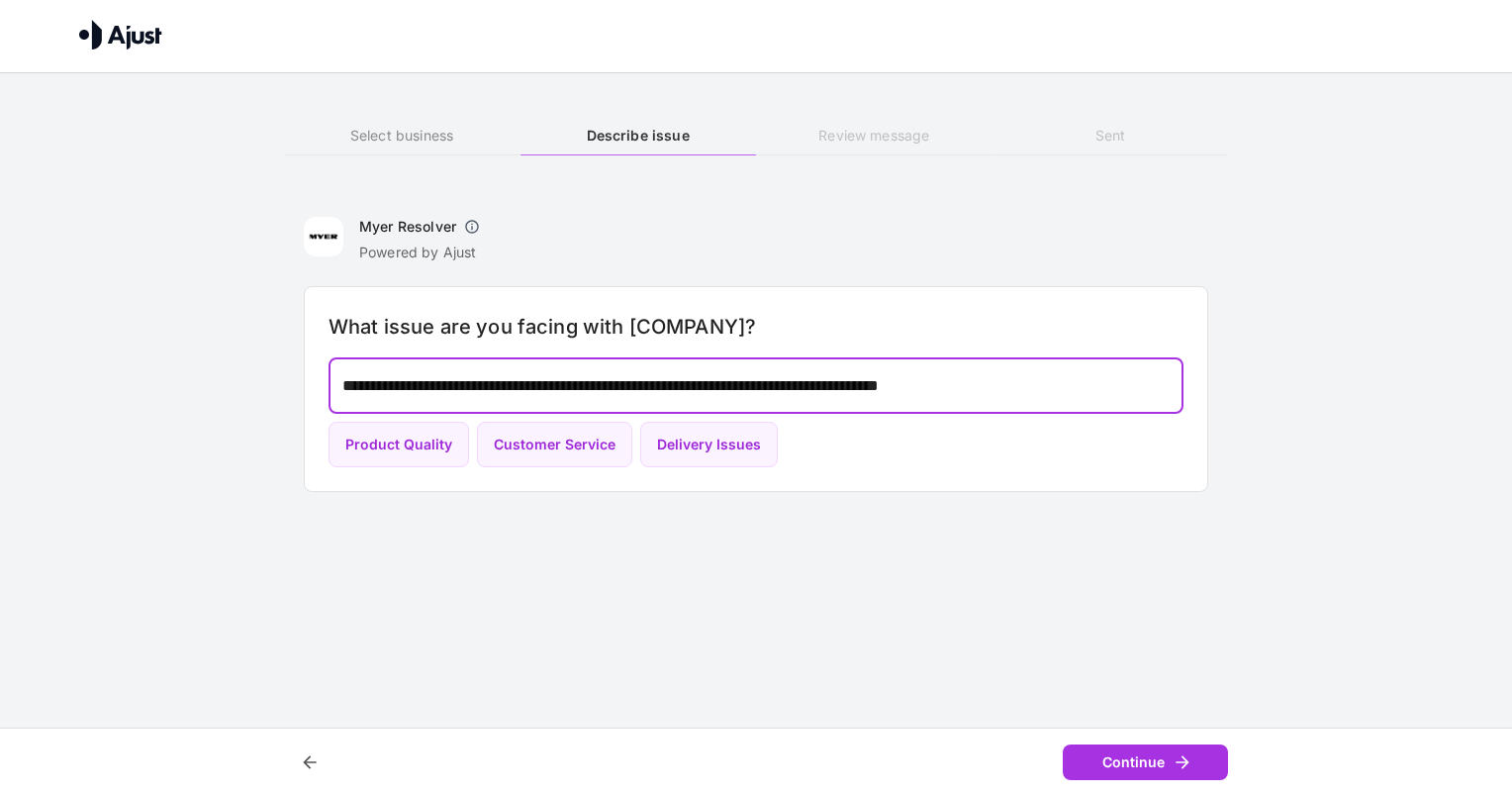 drag, startPoint x: 971, startPoint y: 386, endPoint x: 974, endPoint y: 406, distance: 20.22375 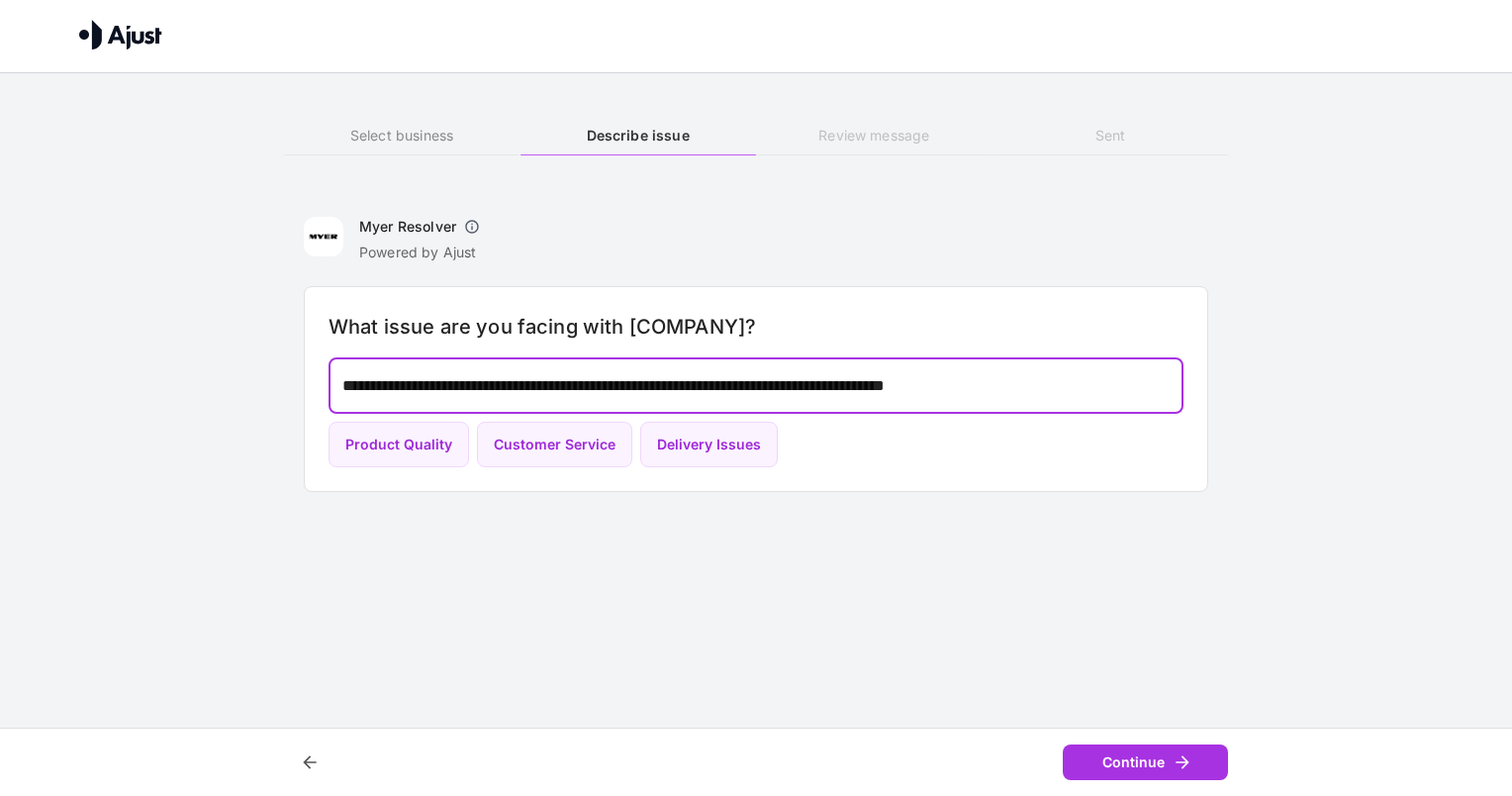 click on "**********" at bounding box center [756, 385] 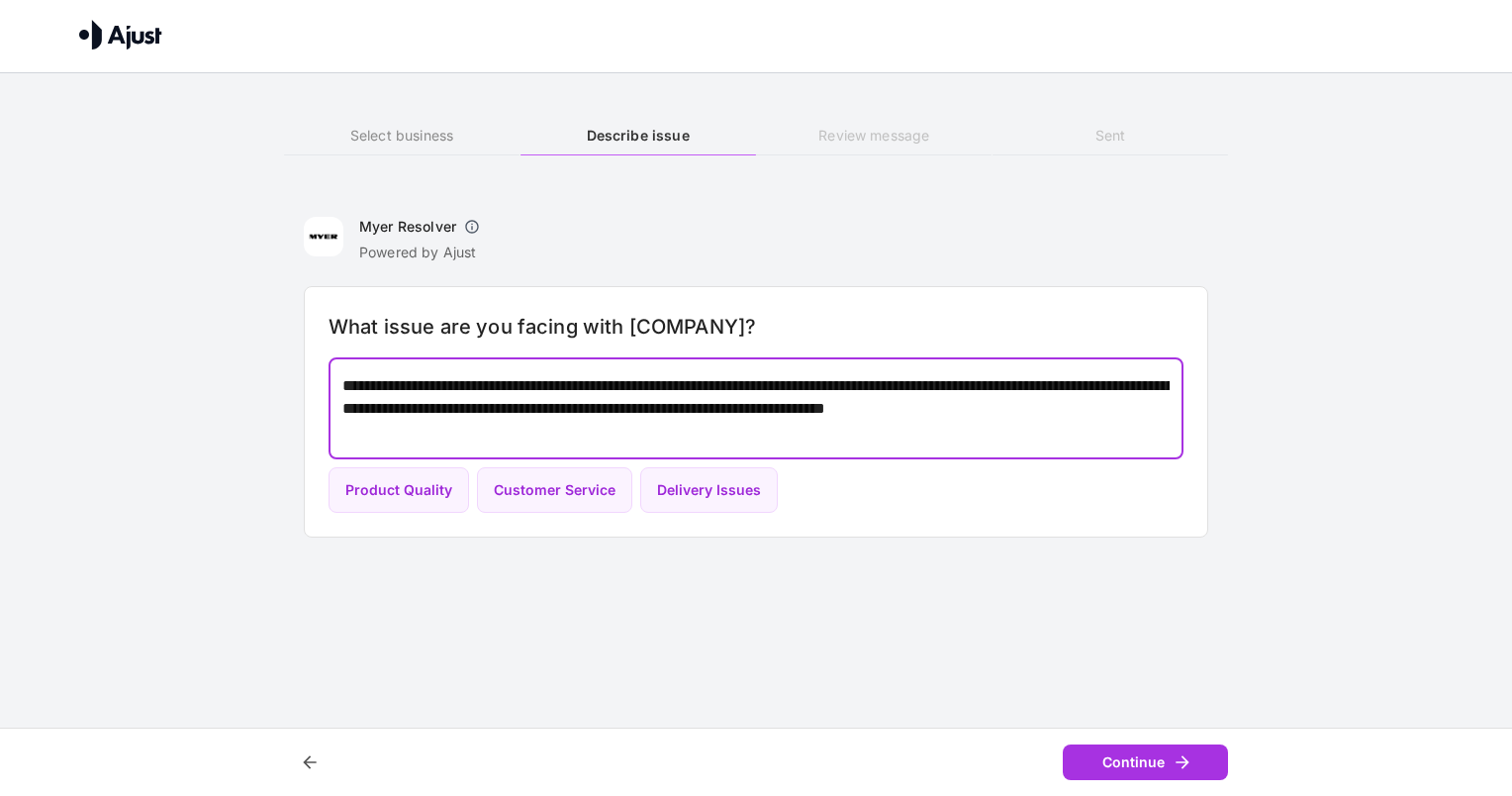 drag, startPoint x: 913, startPoint y: 407, endPoint x: 980, endPoint y: 408, distance: 67.00746 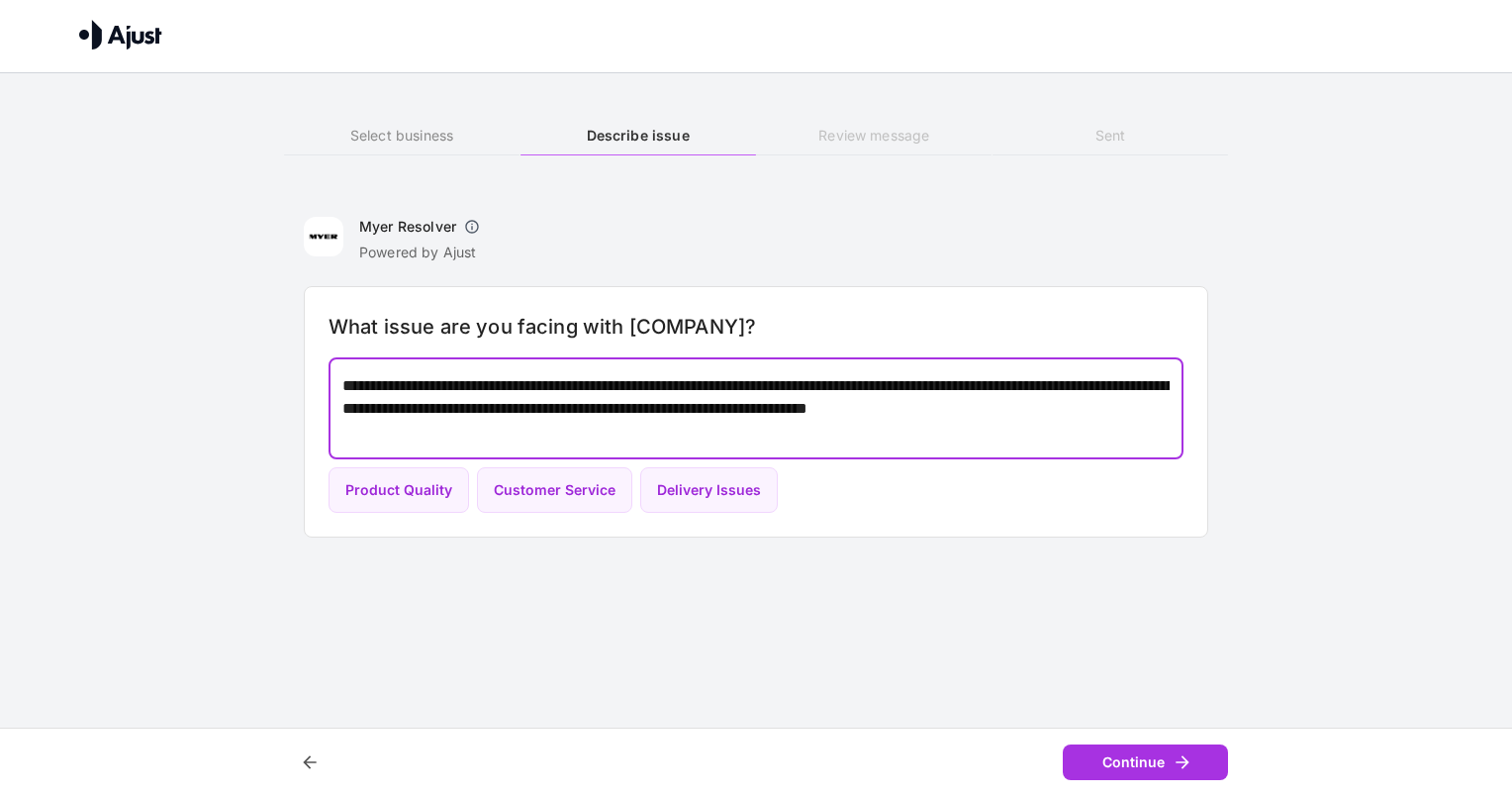 drag, startPoint x: 978, startPoint y: 407, endPoint x: 983, endPoint y: 428, distance: 21.587033 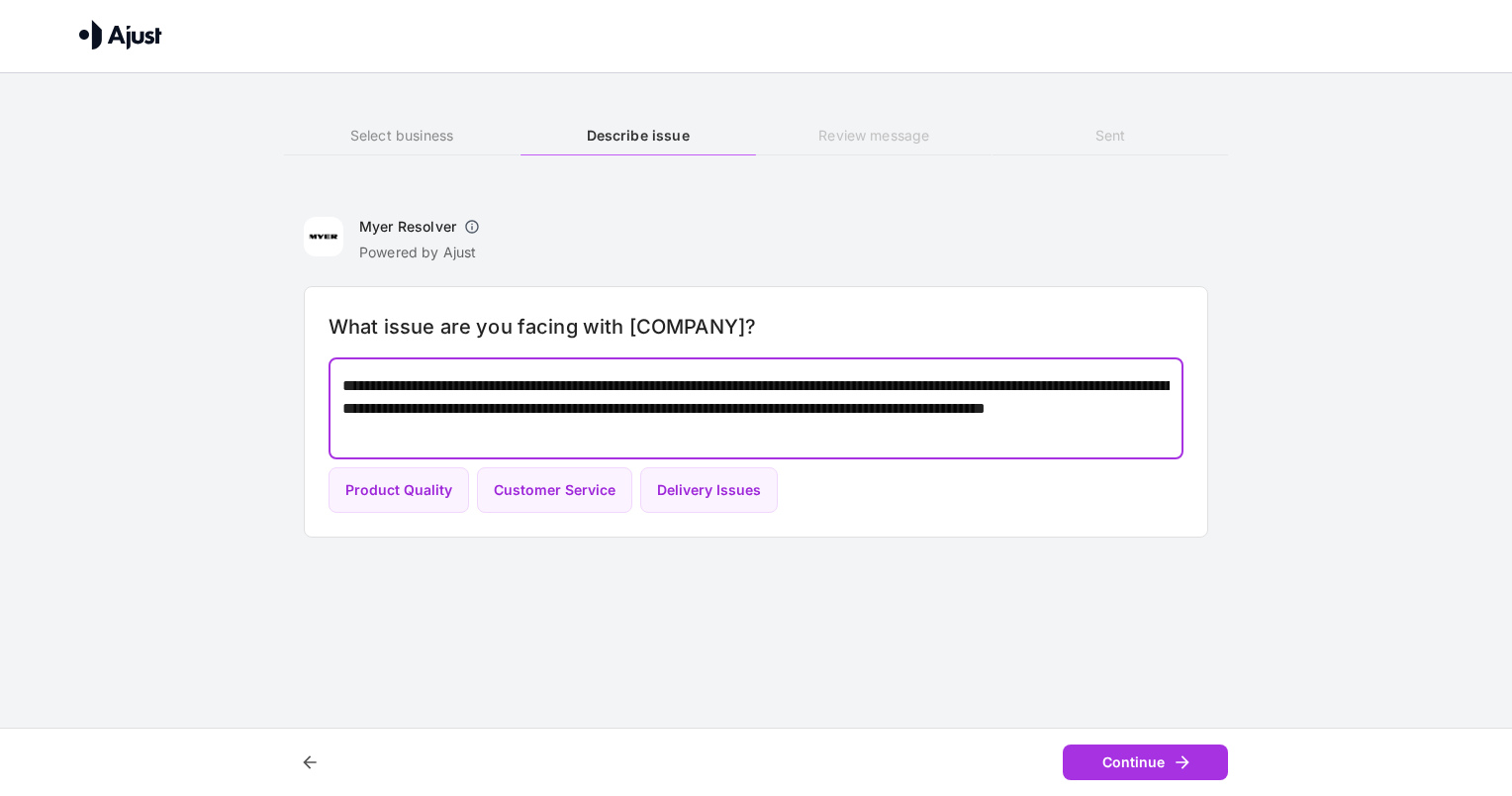 click on "**********" at bounding box center [756, 408] 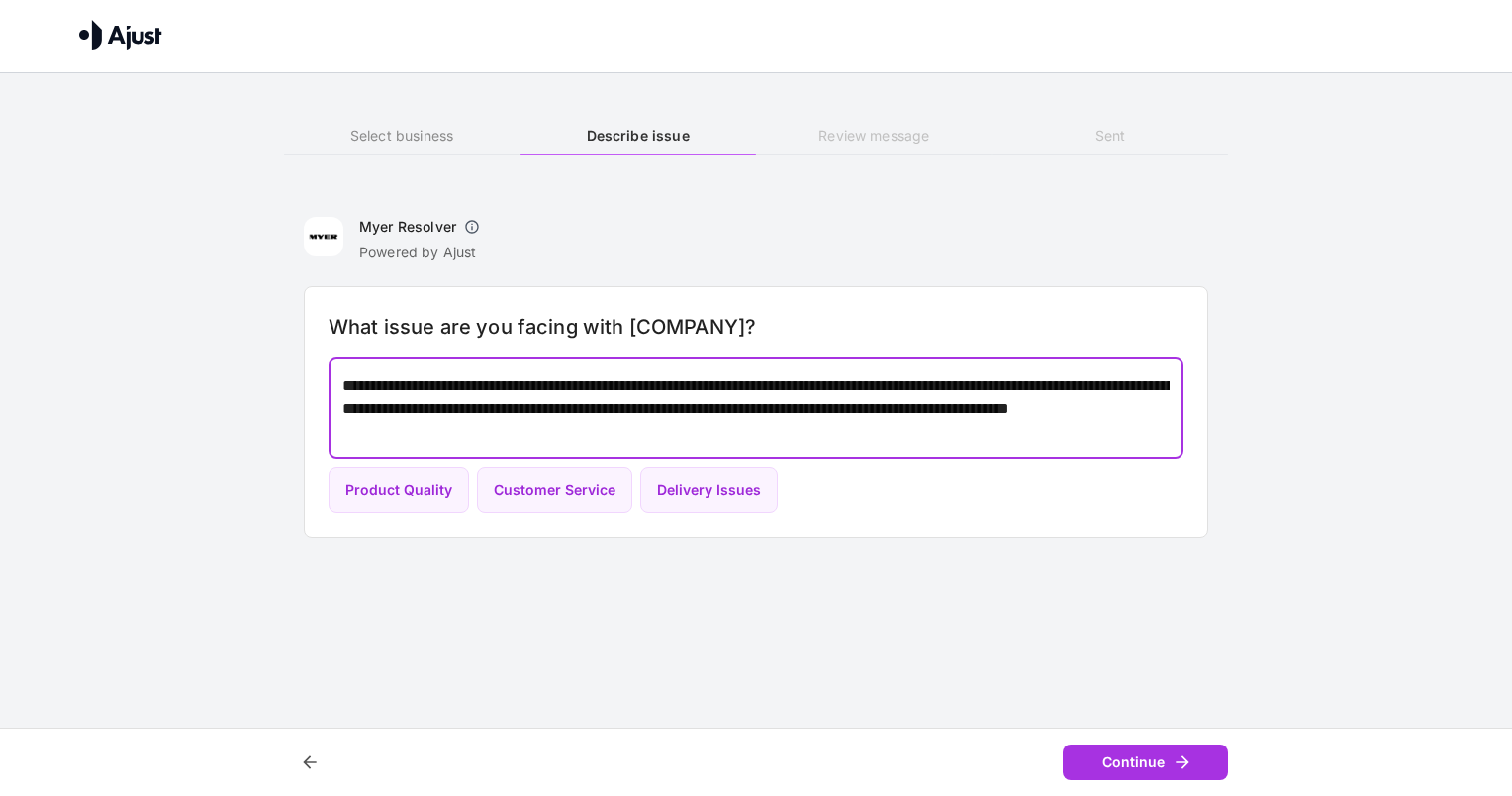 drag, startPoint x: 678, startPoint y: 430, endPoint x: 579, endPoint y: 434, distance: 99.08078 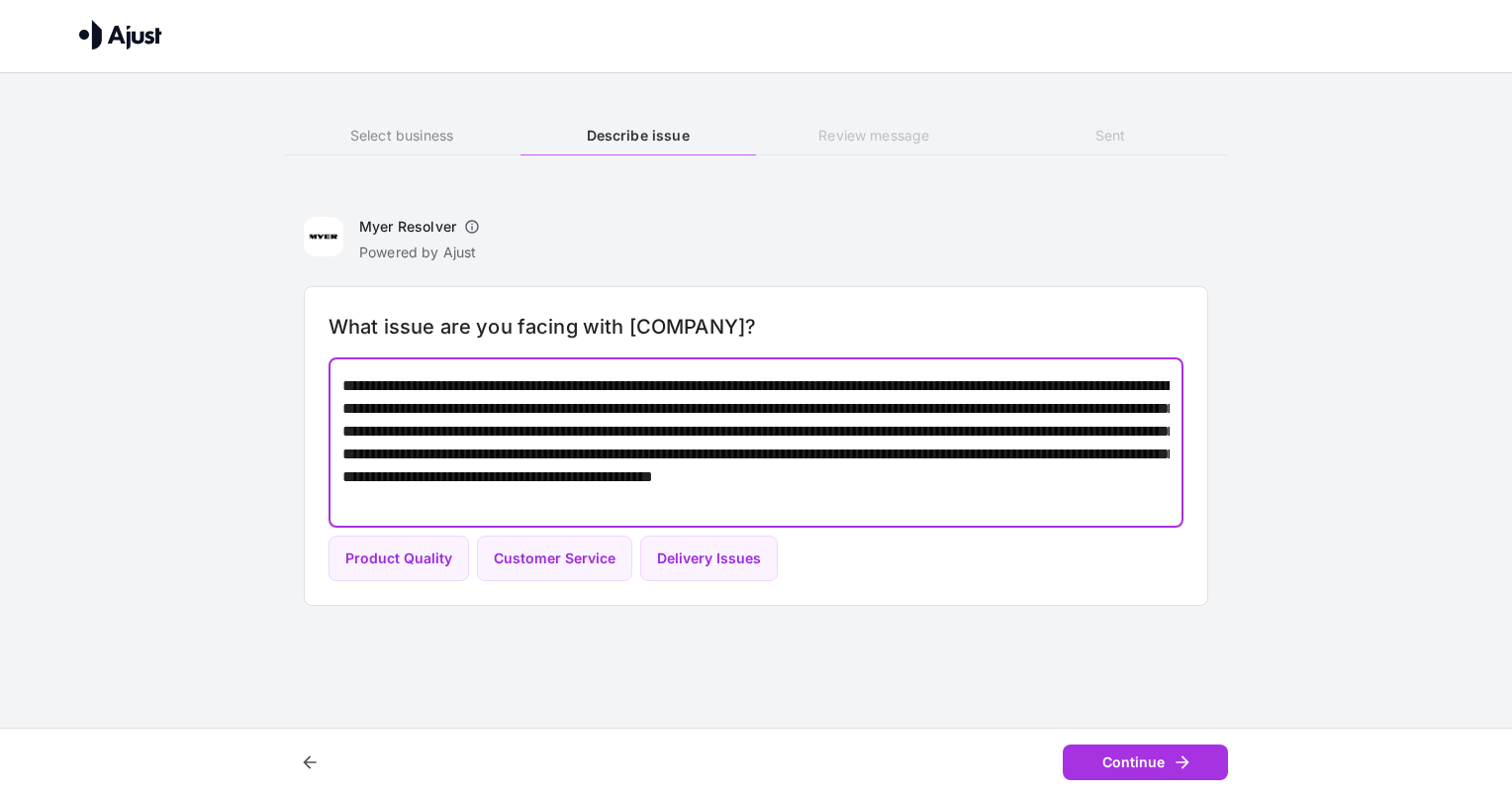 drag, startPoint x: 864, startPoint y: 497, endPoint x: 884, endPoint y: 499, distance: 20.09975 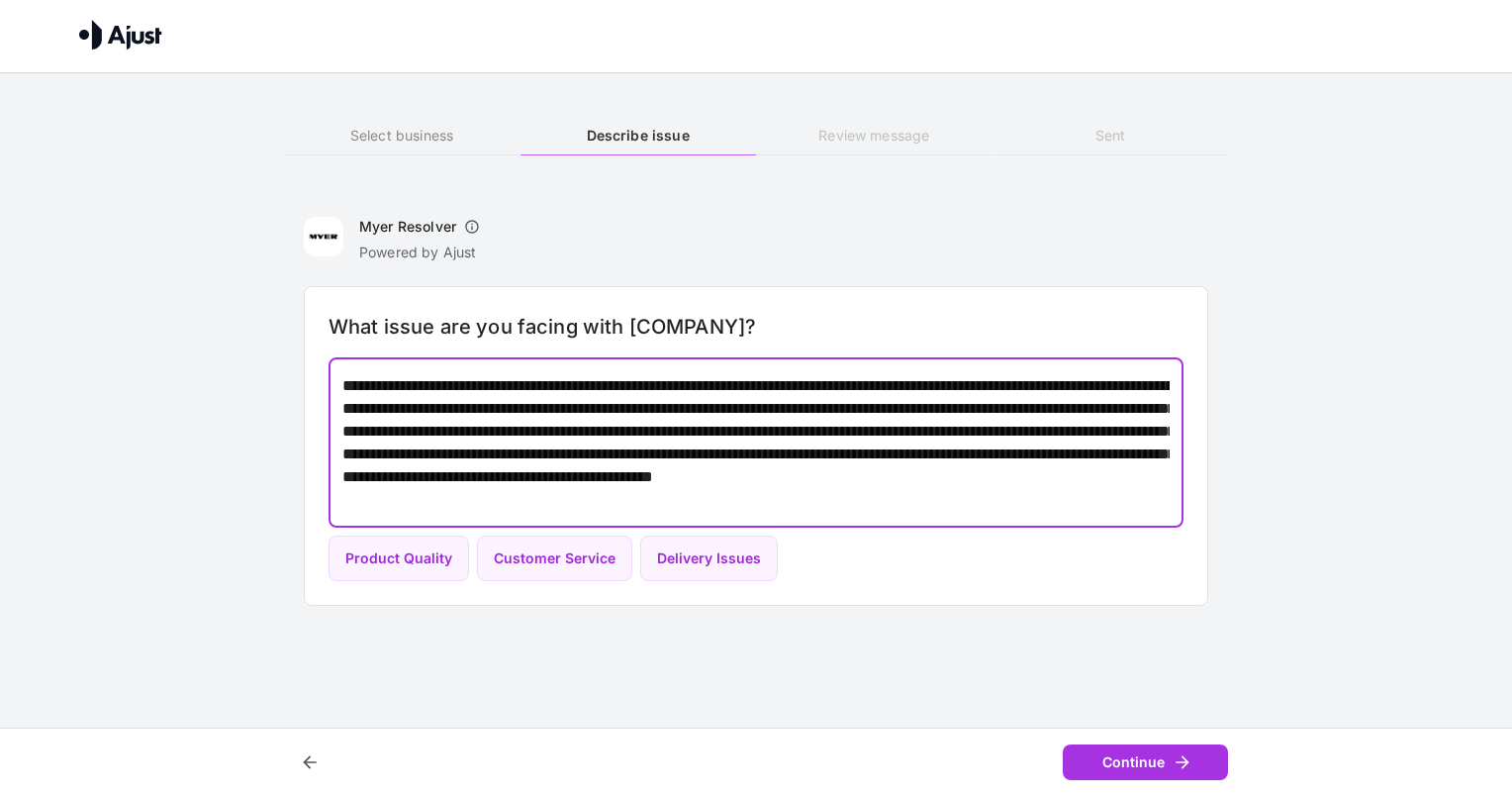 click on "**********" at bounding box center (756, 443) 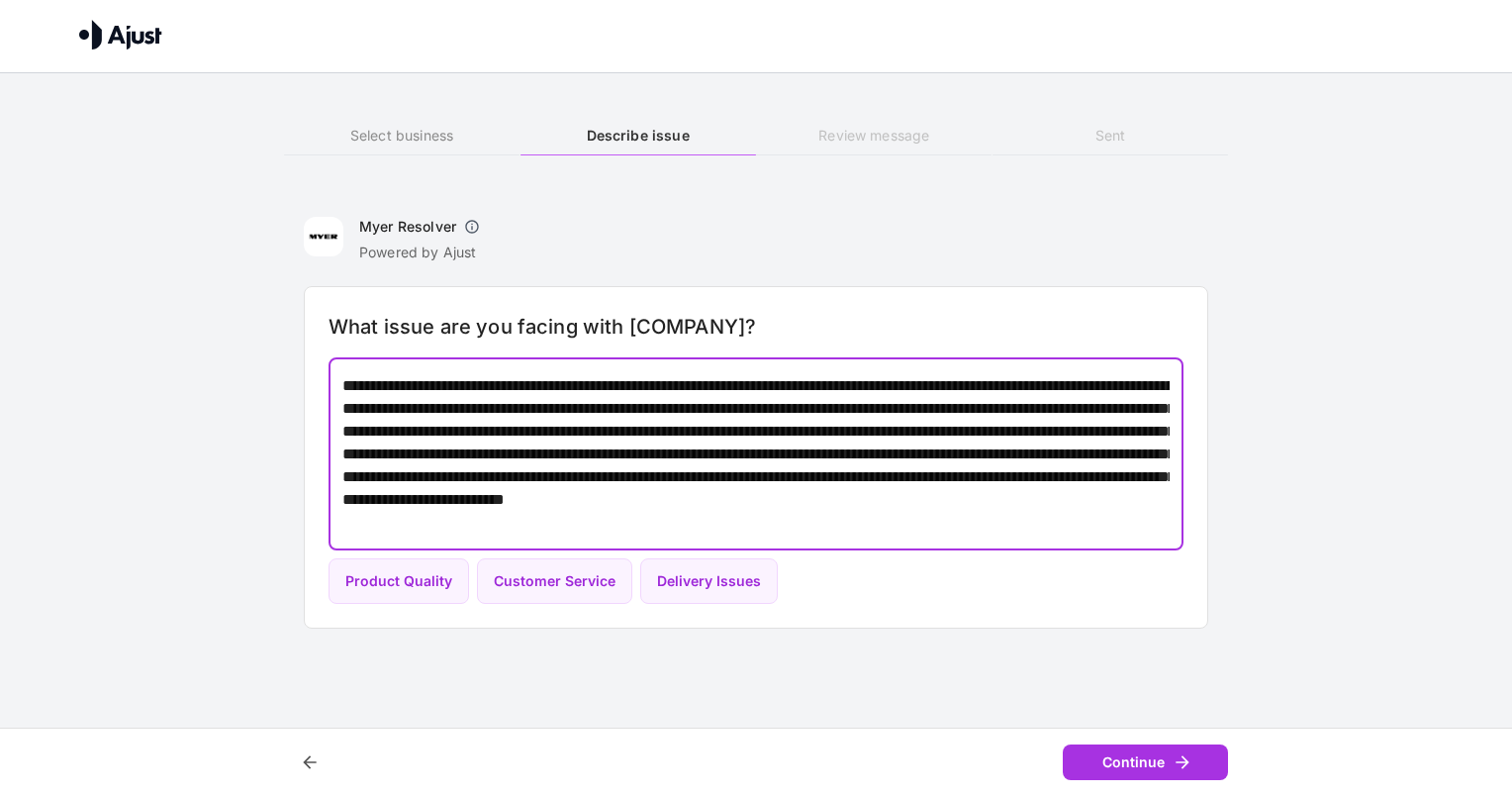 drag, startPoint x: 1139, startPoint y: 501, endPoint x: 1144, endPoint y: 511, distance: 11.18034 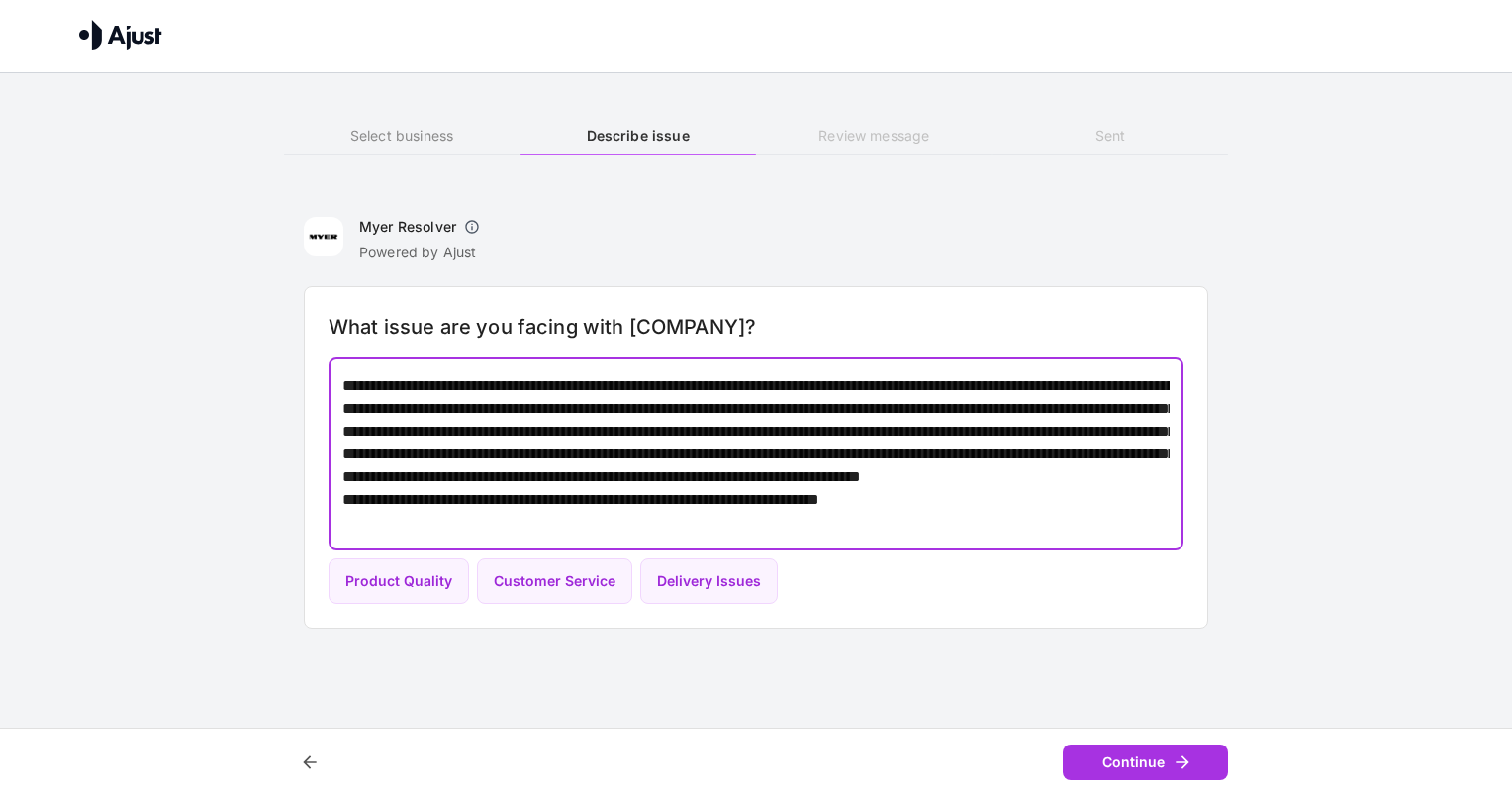 click on "**********" at bounding box center (756, 453) 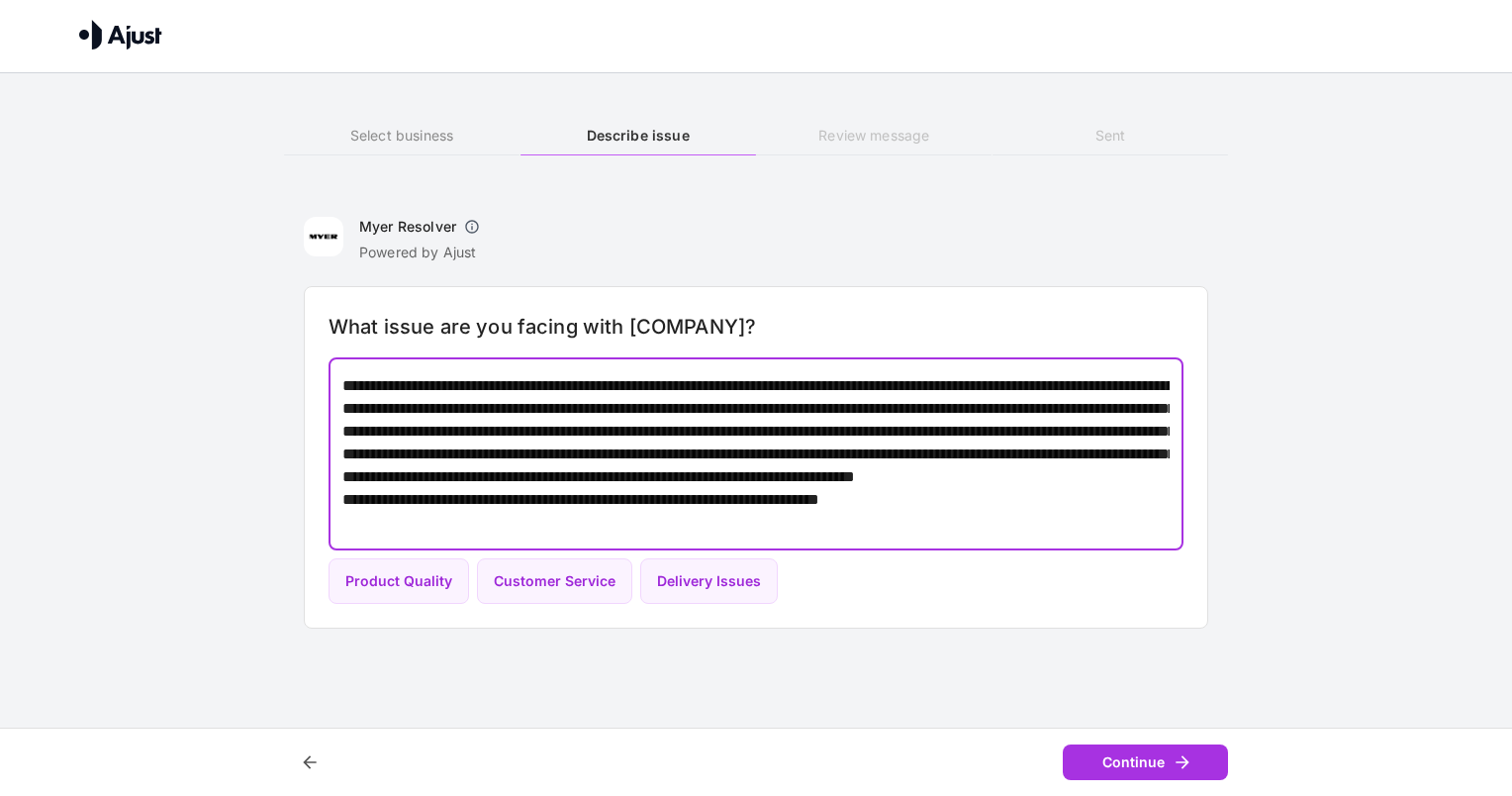 click on "**********" at bounding box center (756, 453) 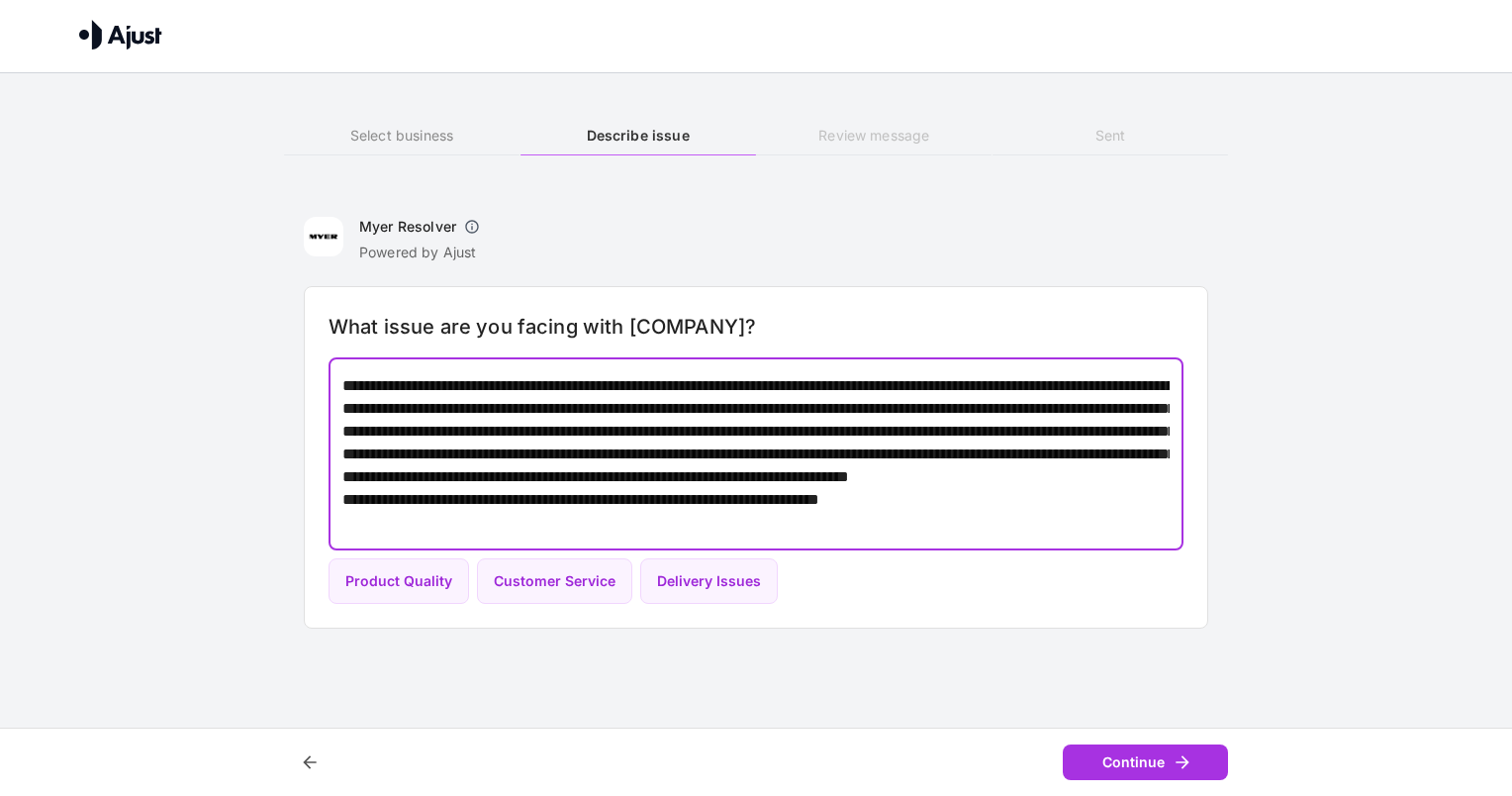 drag, startPoint x: 417, startPoint y: 477, endPoint x: 486, endPoint y: 477, distance: 69 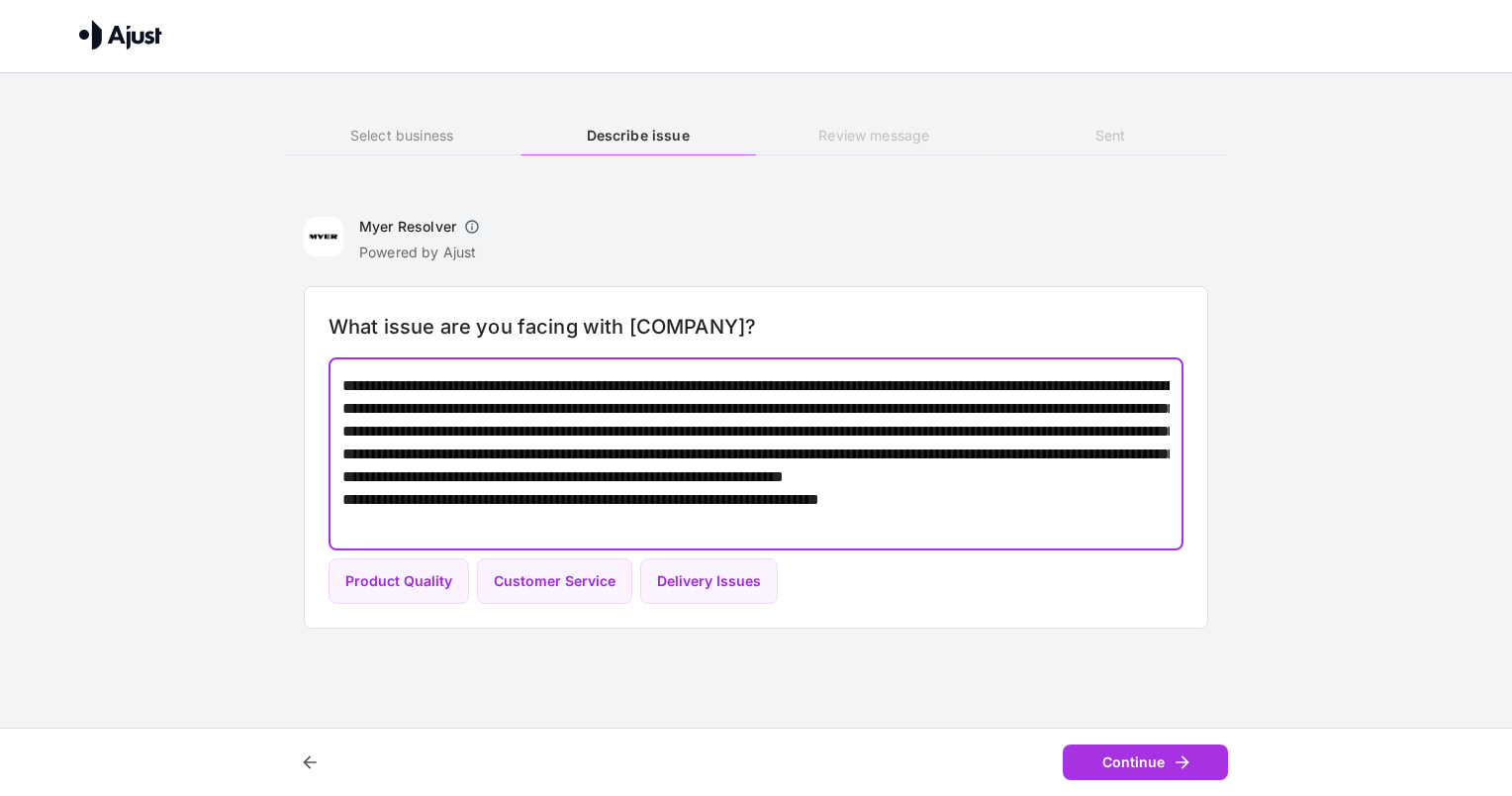click on "**********" at bounding box center [756, 453] 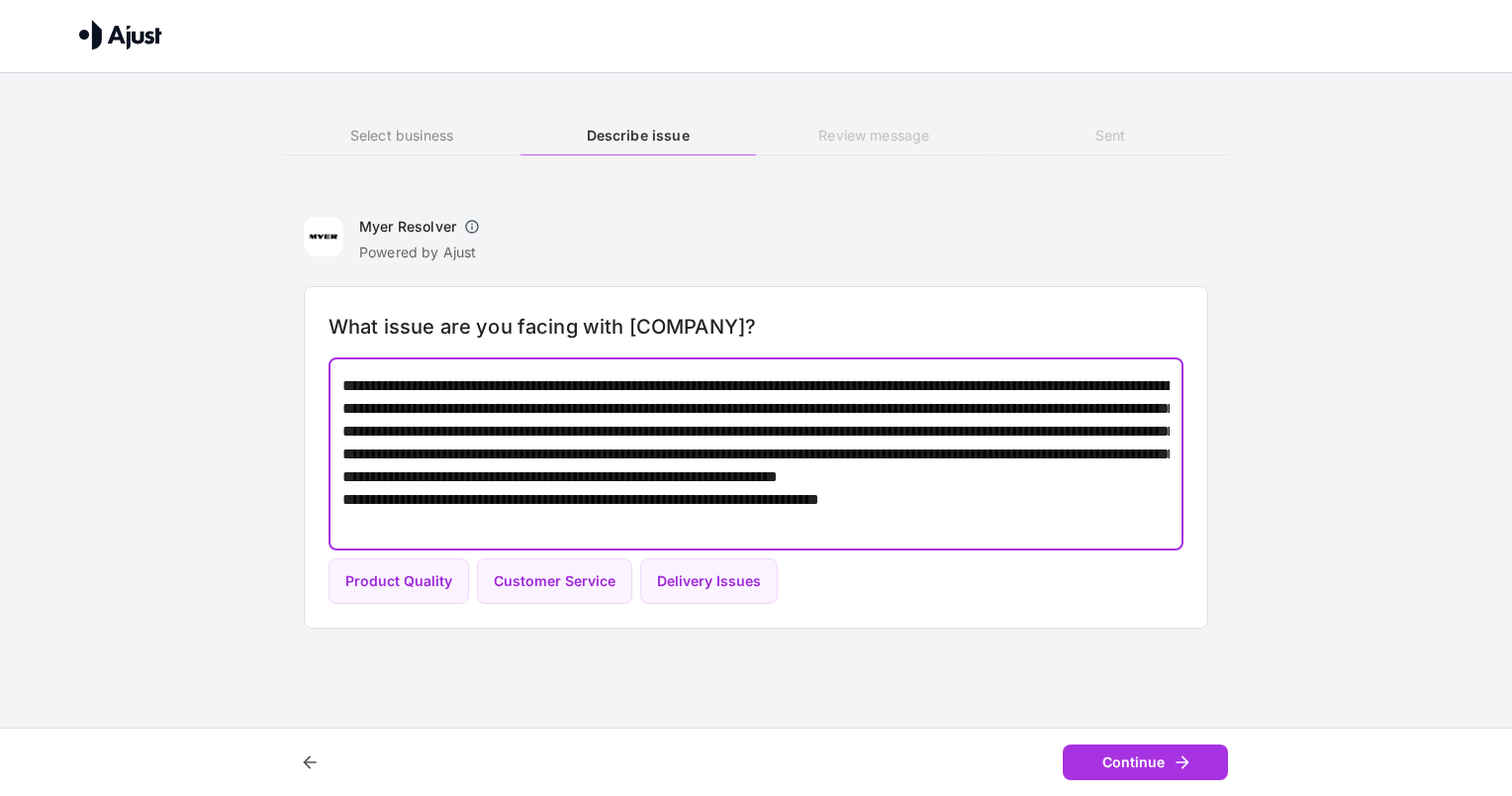 type on "**********" 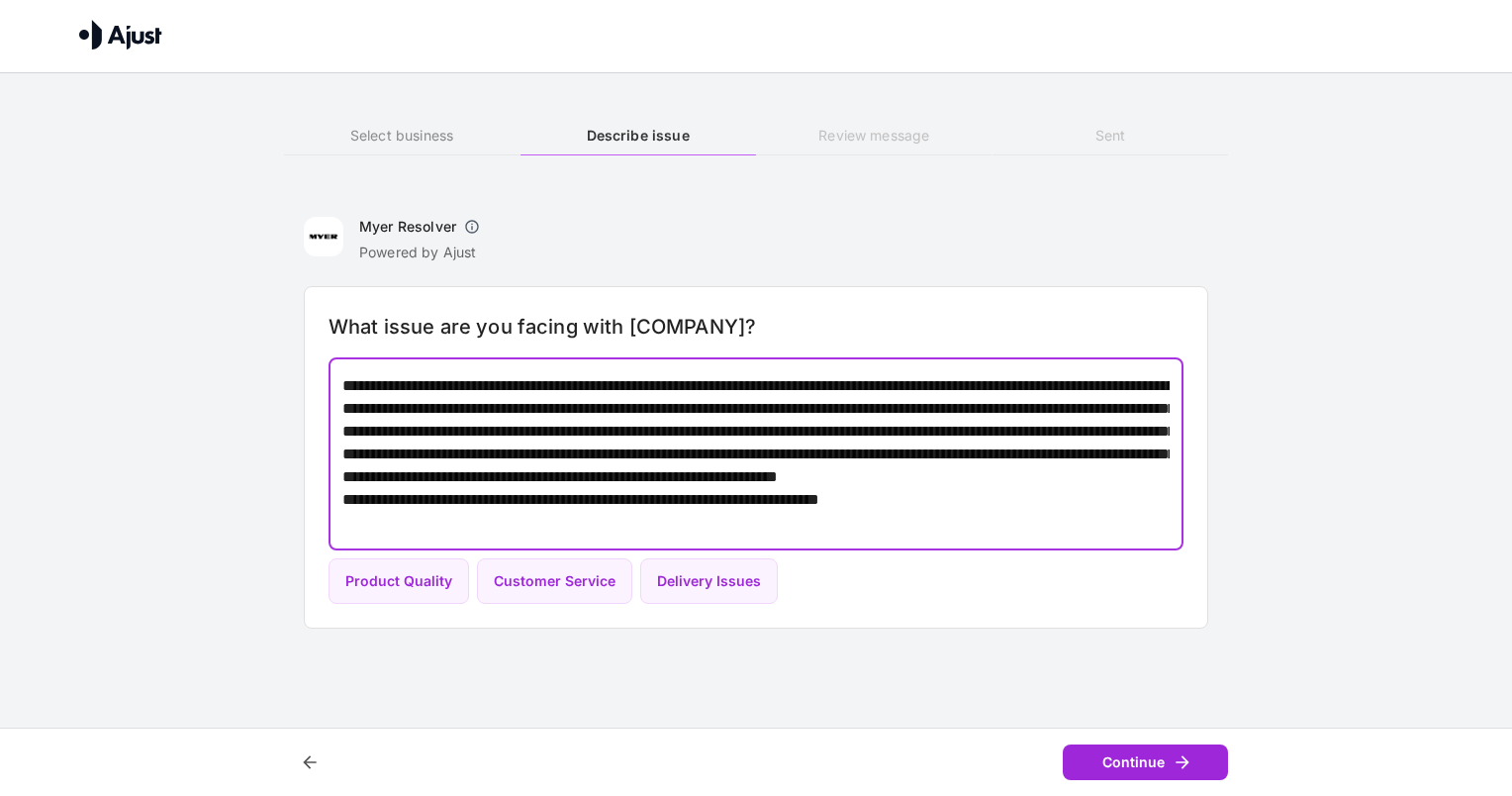 click on "Continue" at bounding box center (1145, 762) 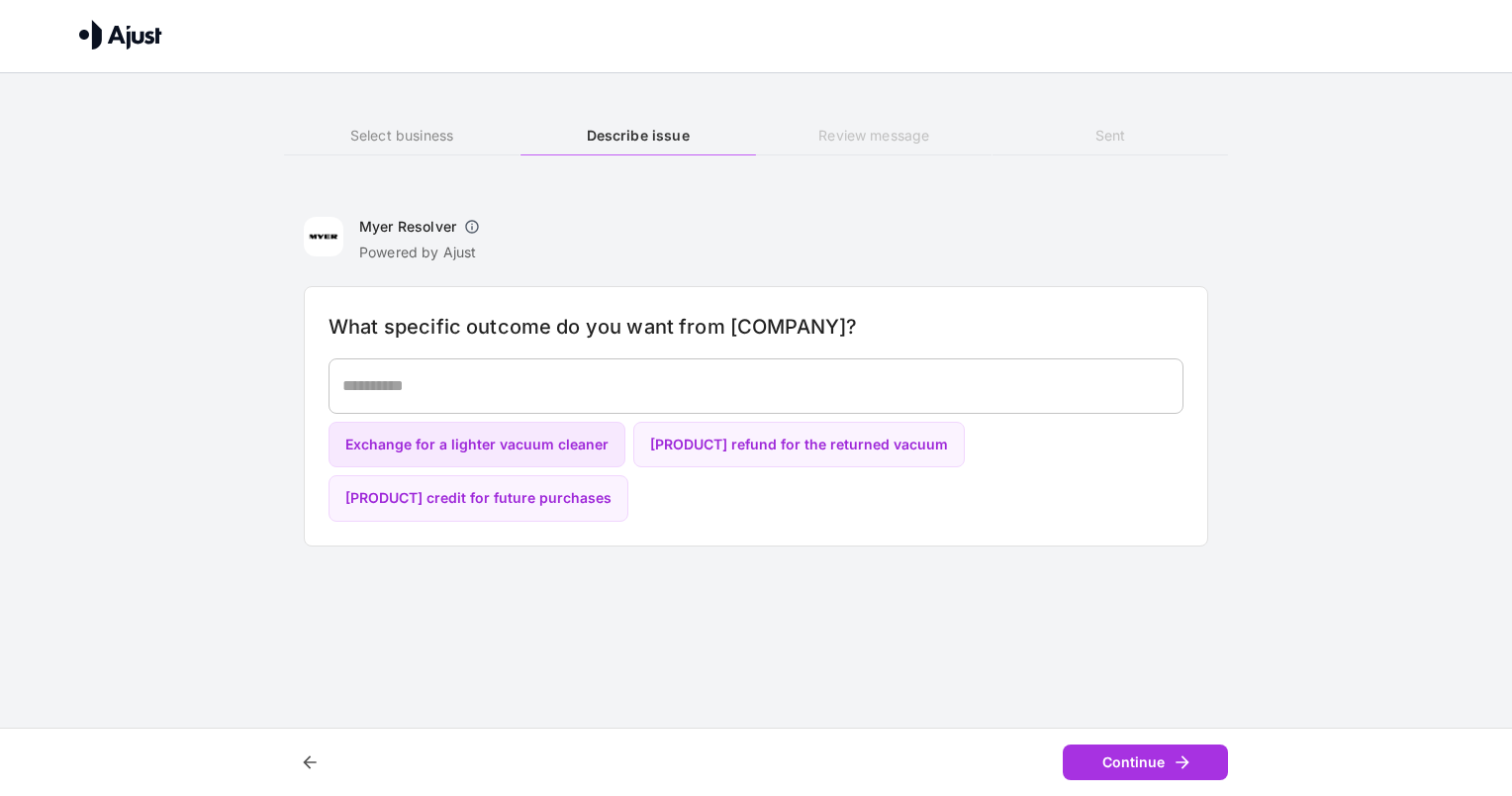click on "Exchange for a lighter vacuum cleaner" at bounding box center [477, 445] 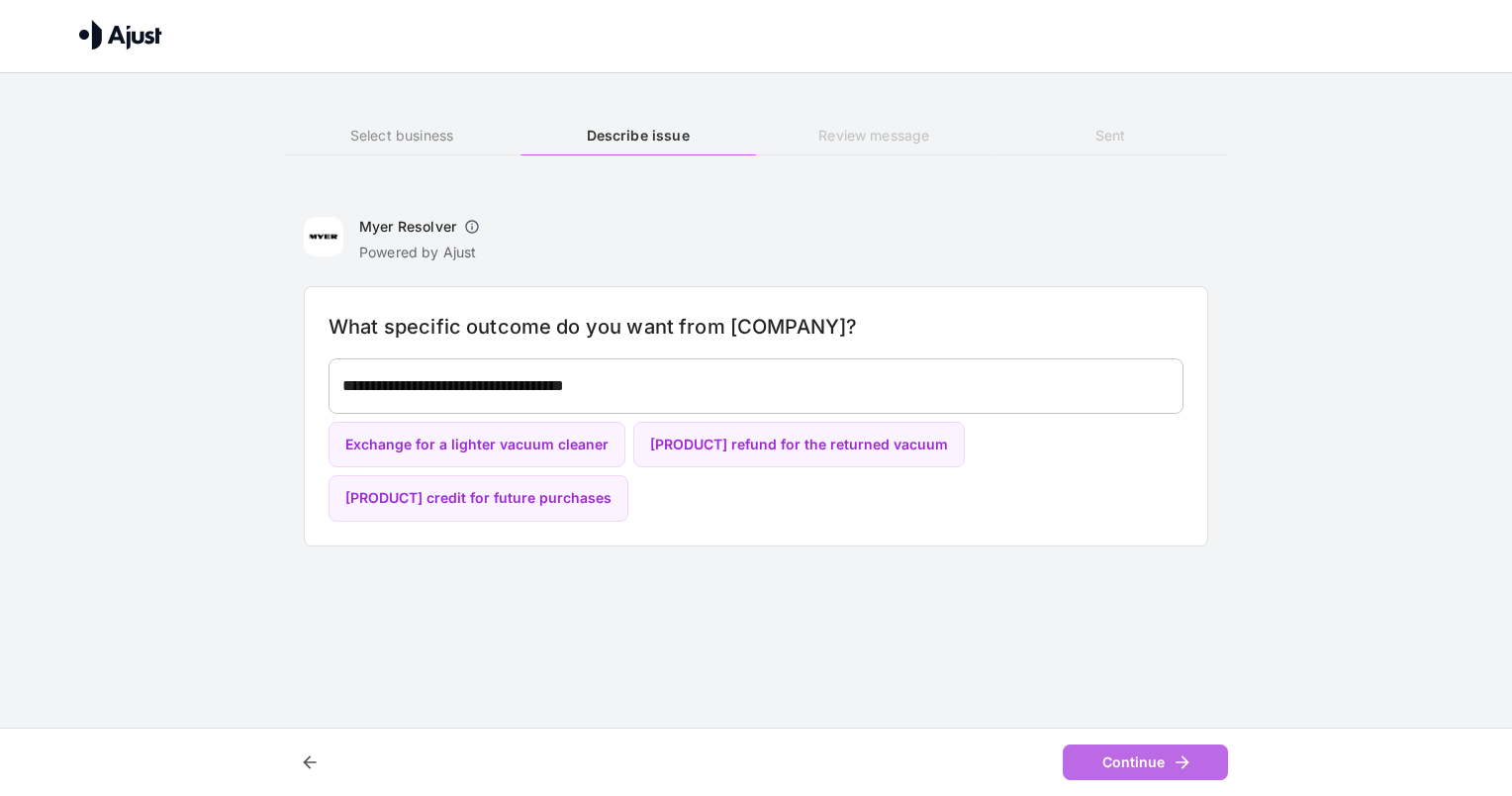 click on "Continue" at bounding box center [1145, 762] 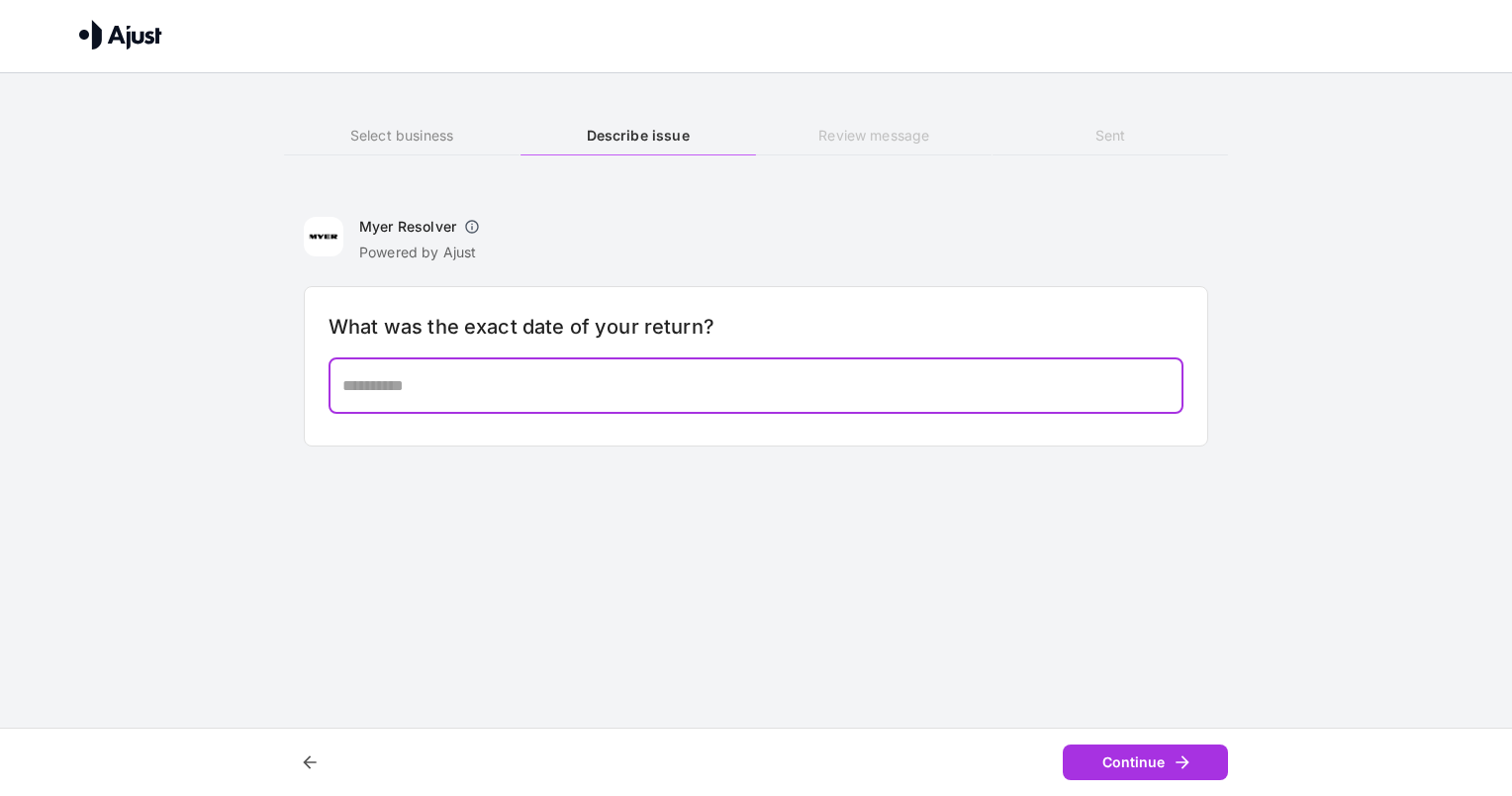 click at bounding box center (756, 385) 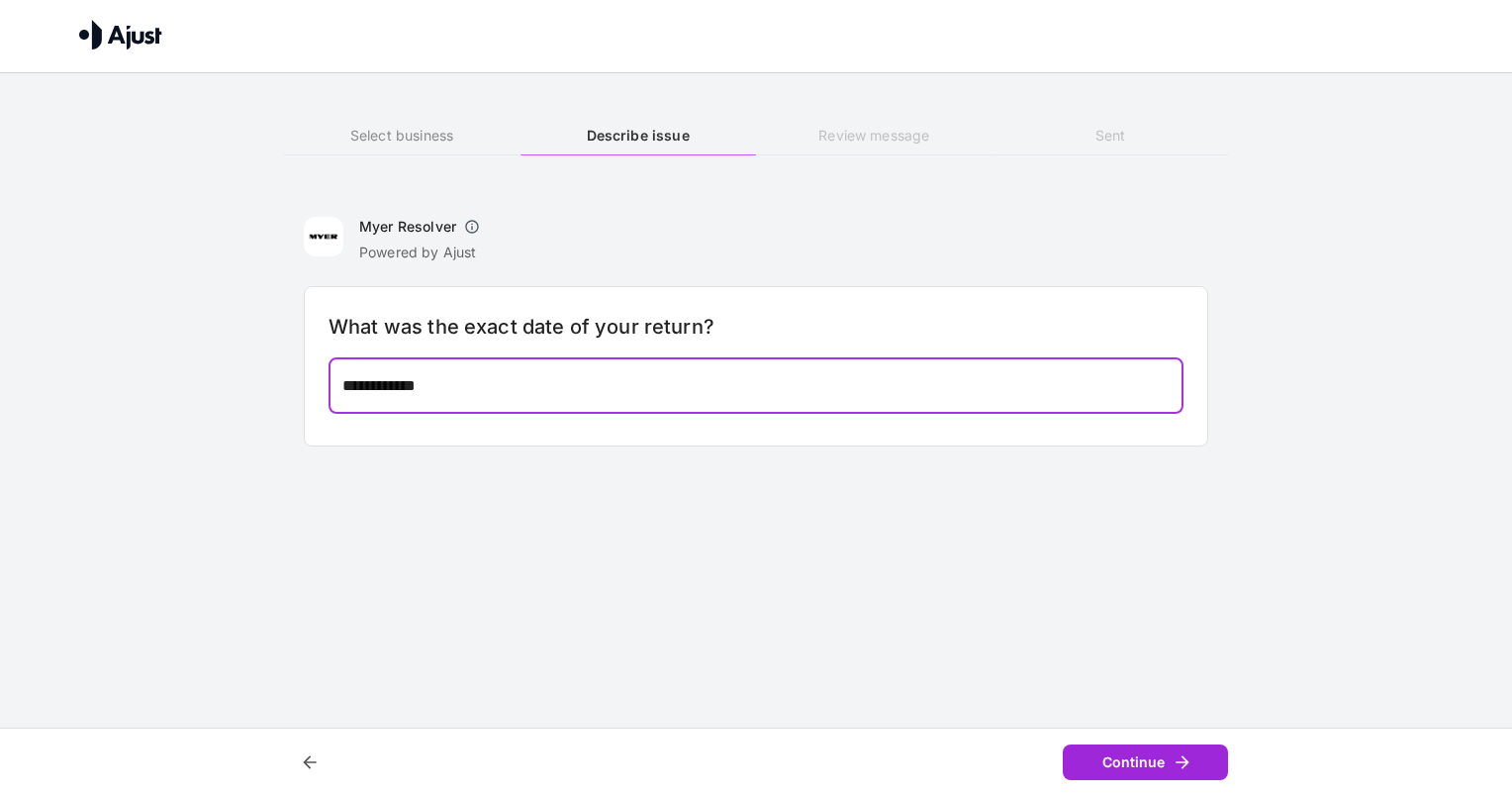 type on "**********" 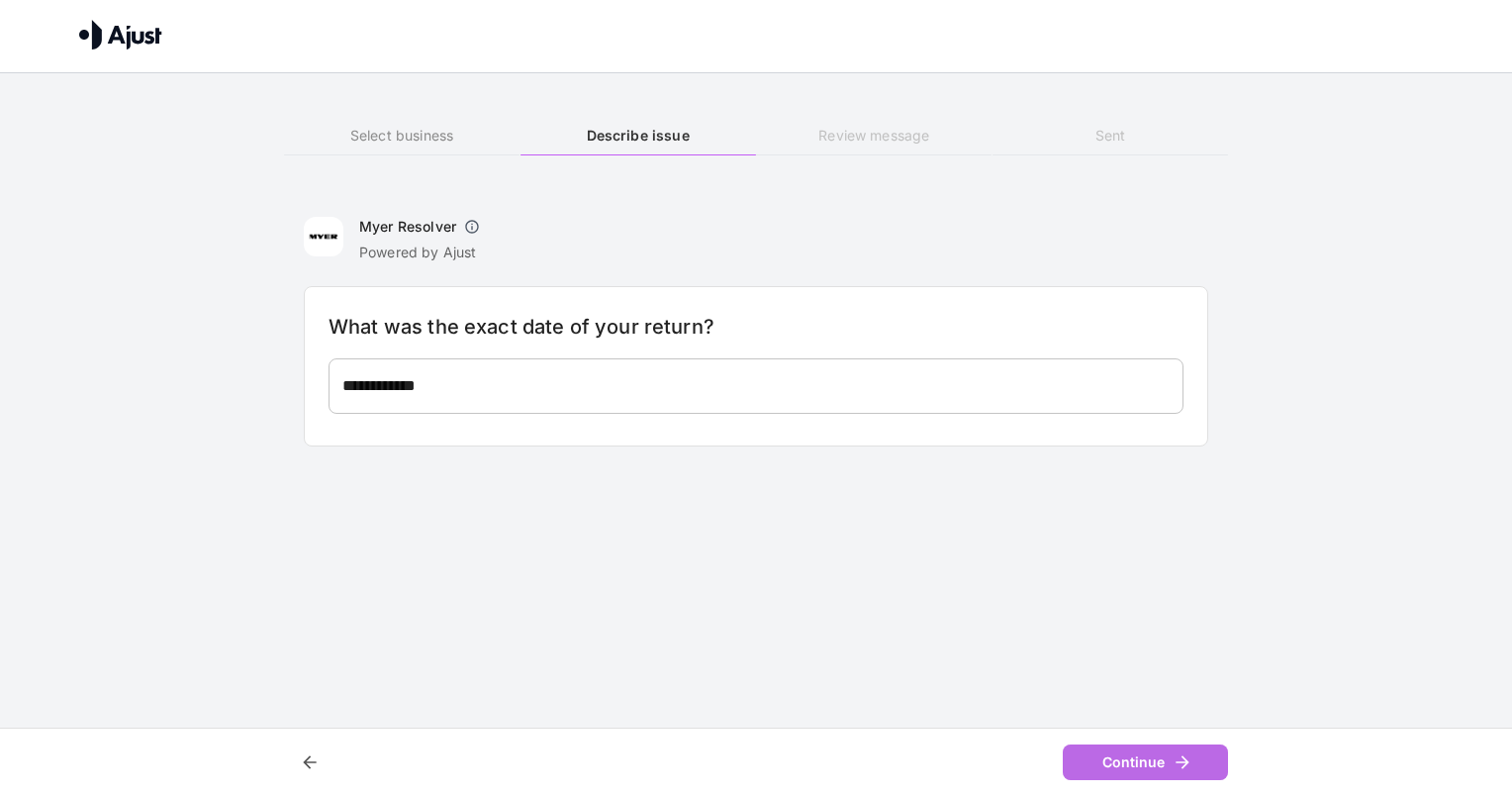 click on "Continue" at bounding box center [1145, 762] 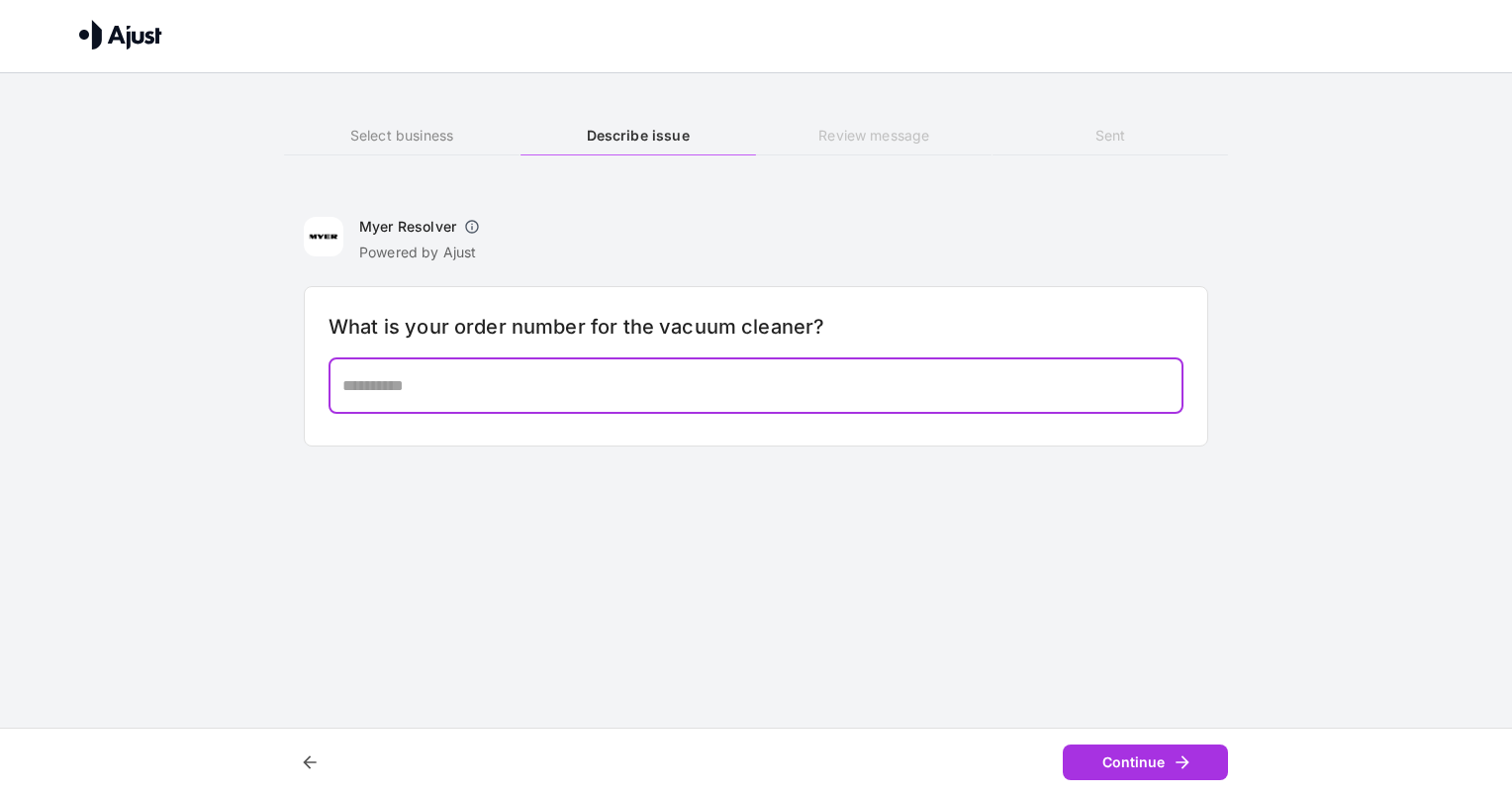 click at bounding box center [756, 385] 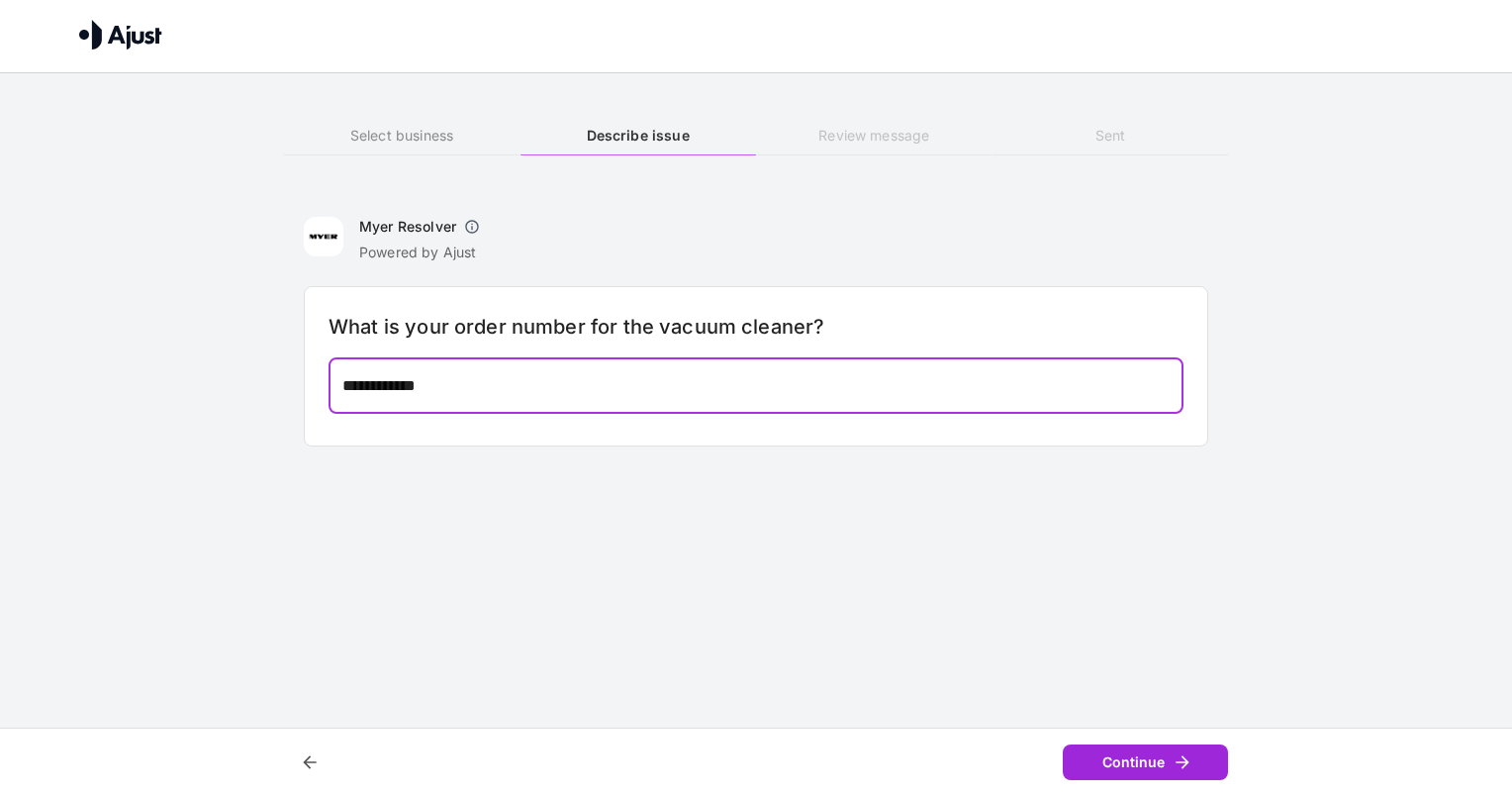 type on "**********" 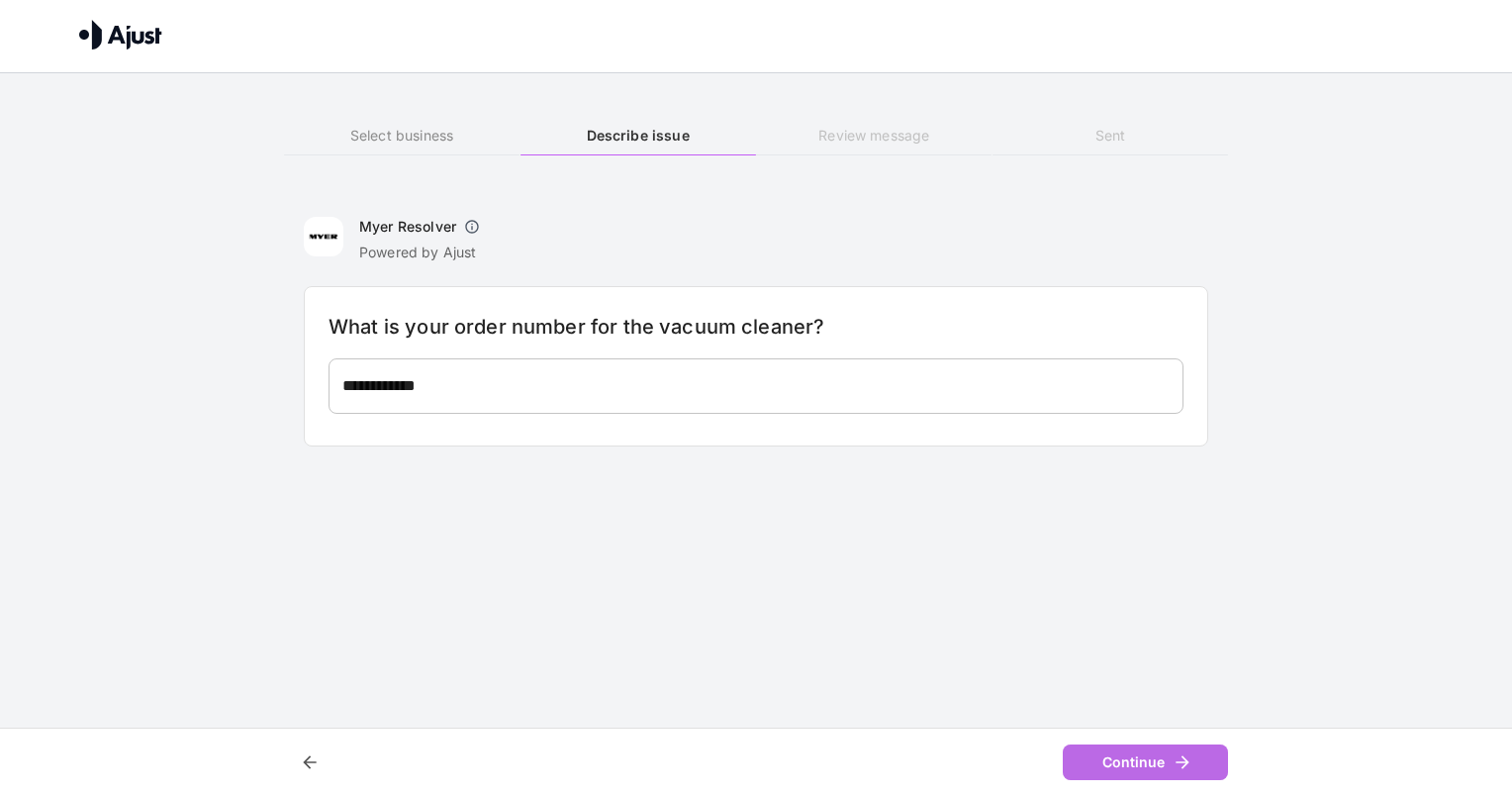 click on "Continue" at bounding box center (1145, 762) 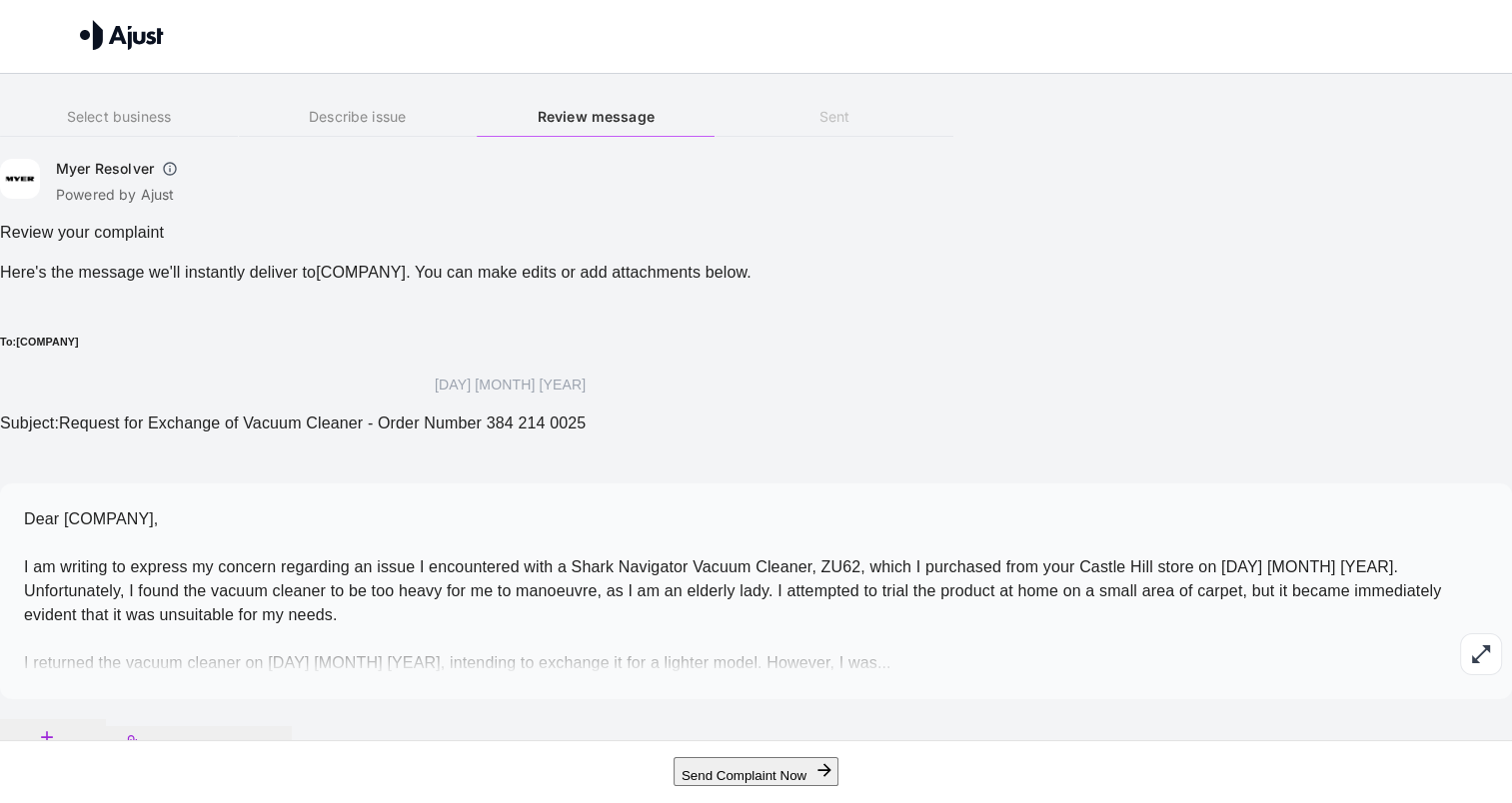 scroll, scrollTop: 85, scrollLeft: 0, axis: vertical 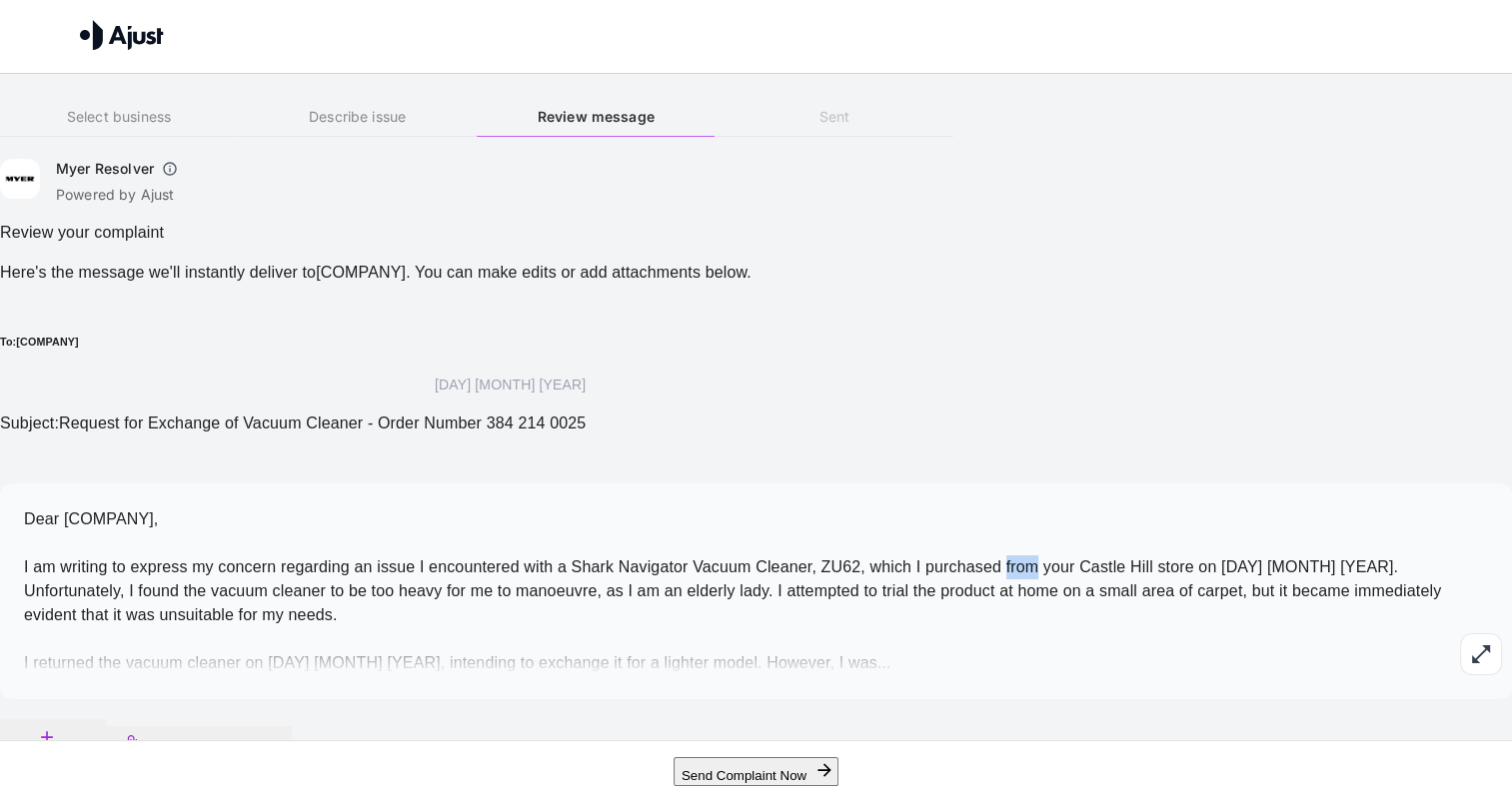drag, startPoint x: 774, startPoint y: 457, endPoint x: 803, endPoint y: 463, distance: 29.614186 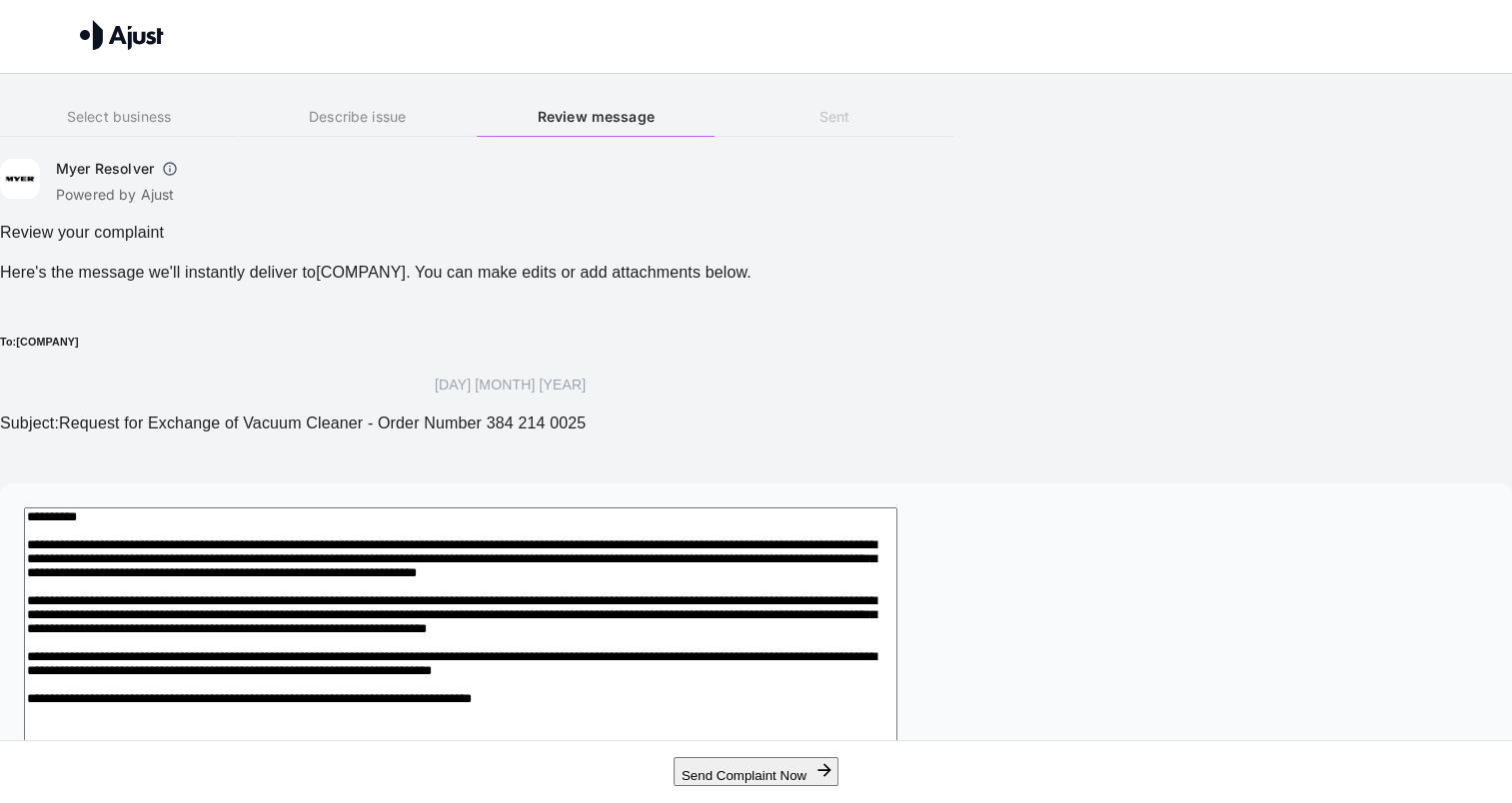 drag, startPoint x: 557, startPoint y: 544, endPoint x: 581, endPoint y: 560, distance: 28.84441 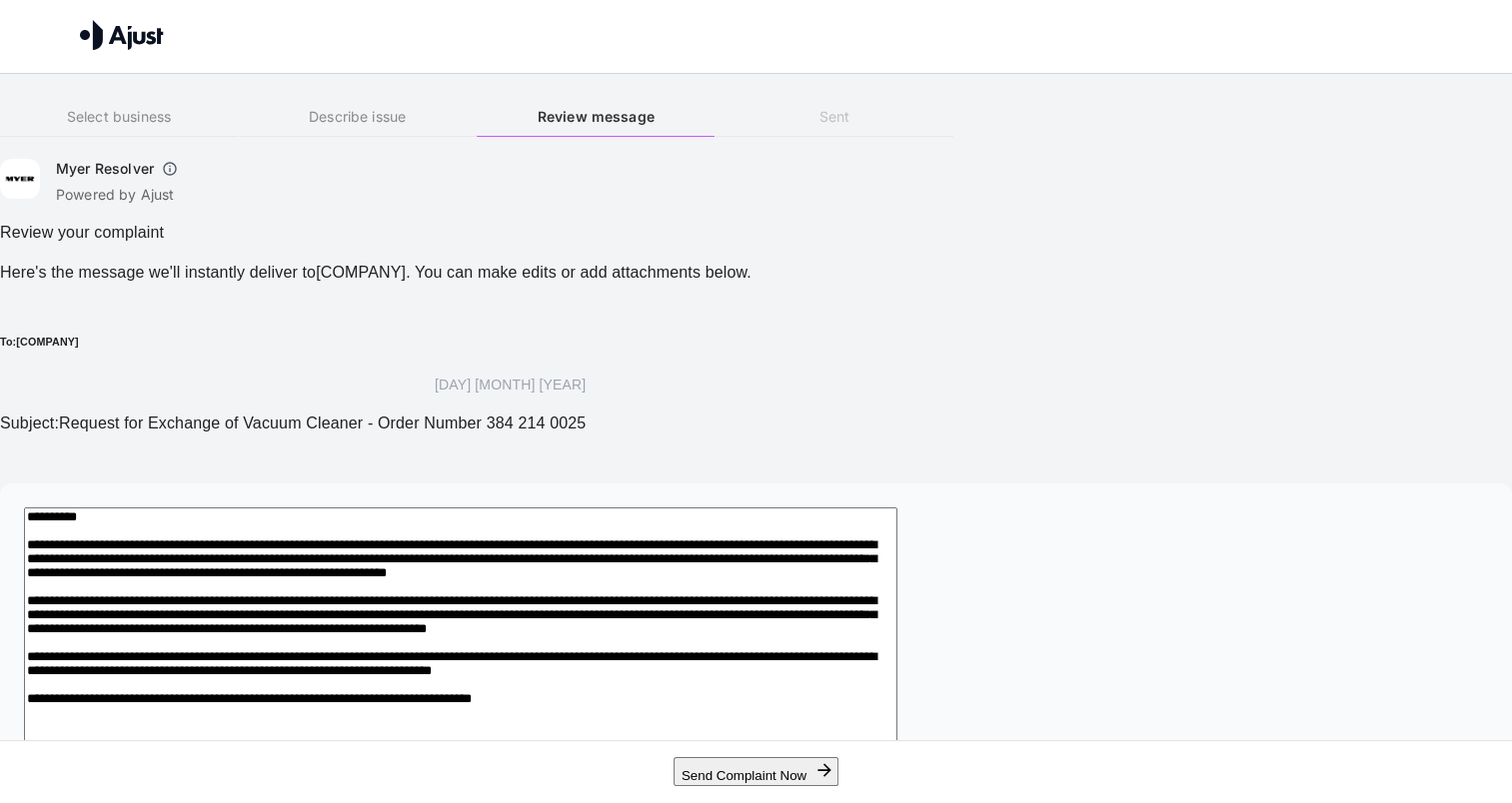 drag, startPoint x: 823, startPoint y: 545, endPoint x: 926, endPoint y: 596, distance: 114.93476 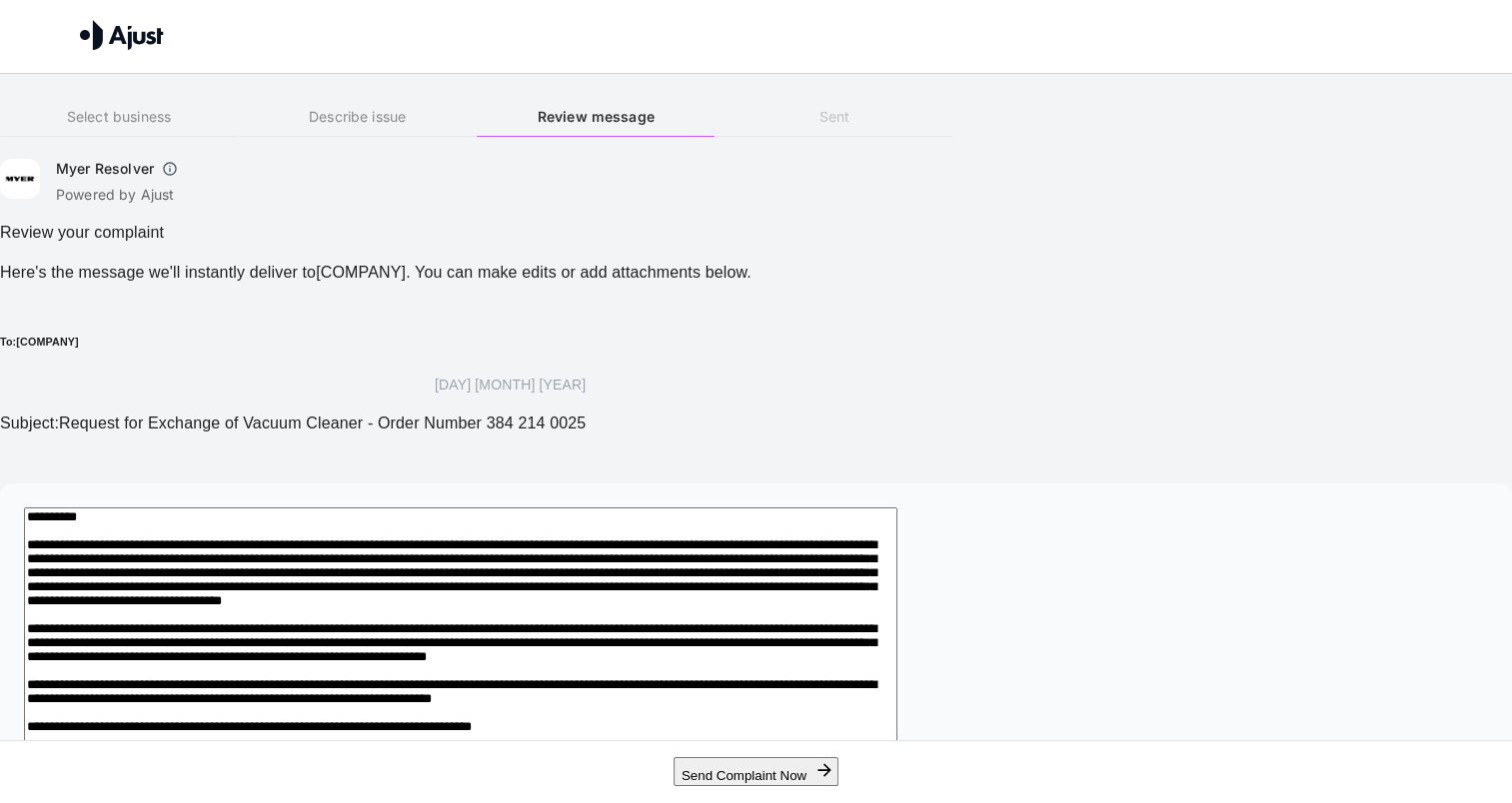 click at bounding box center (461, 748) 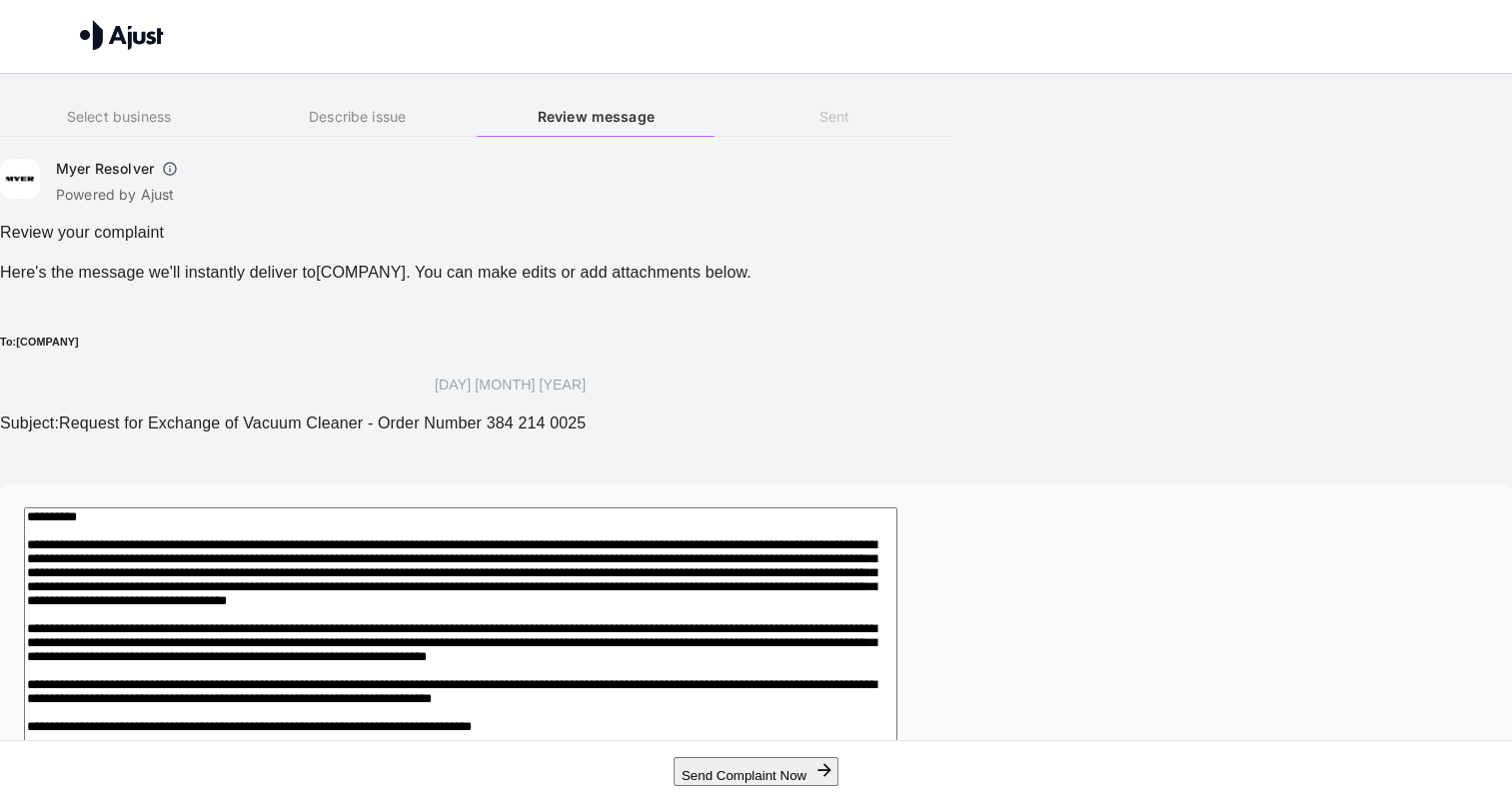 drag, startPoint x: 648, startPoint y: 659, endPoint x: 656, endPoint y: 675, distance: 17.888544 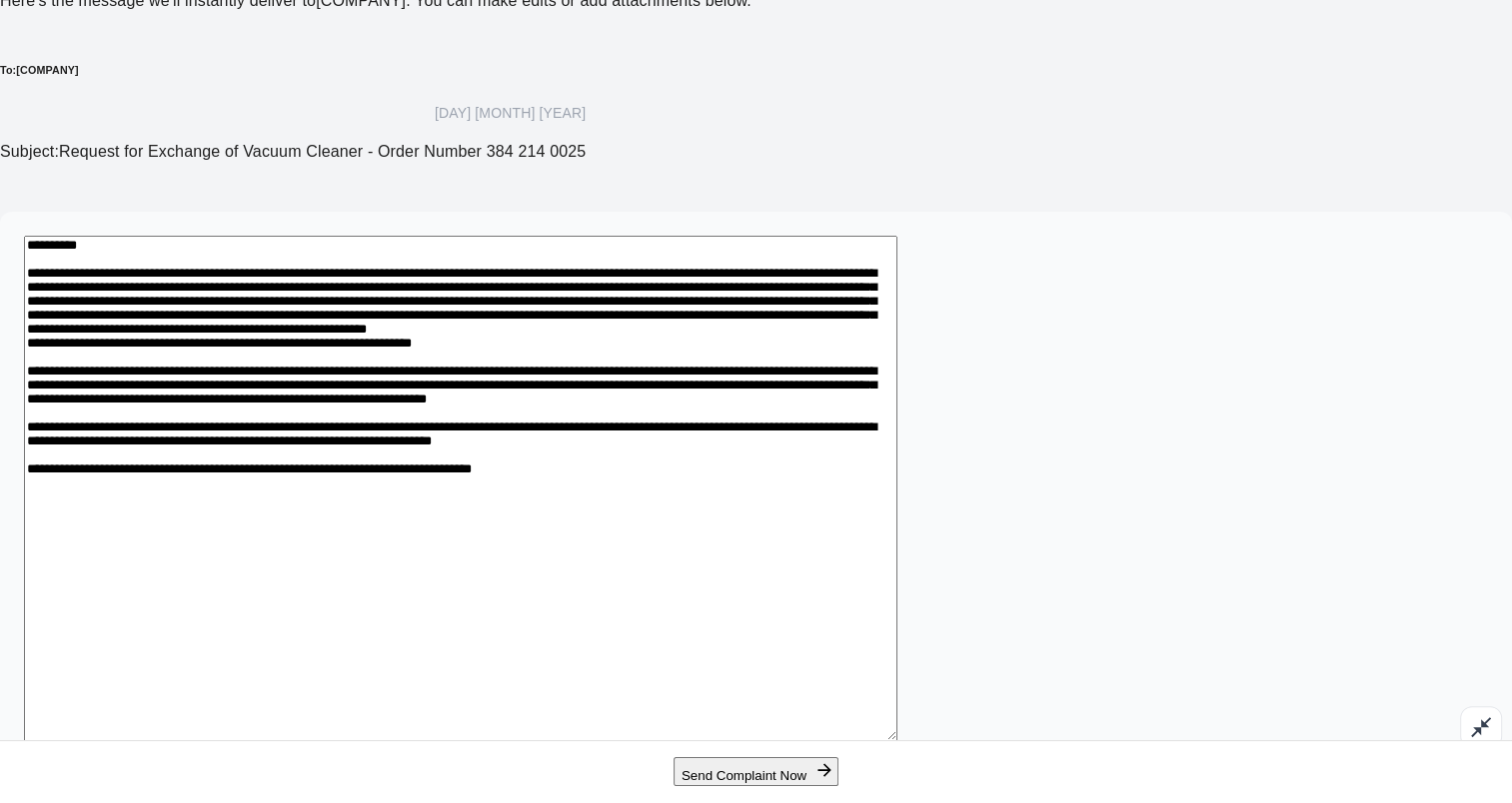 scroll, scrollTop: 287, scrollLeft: 0, axis: vertical 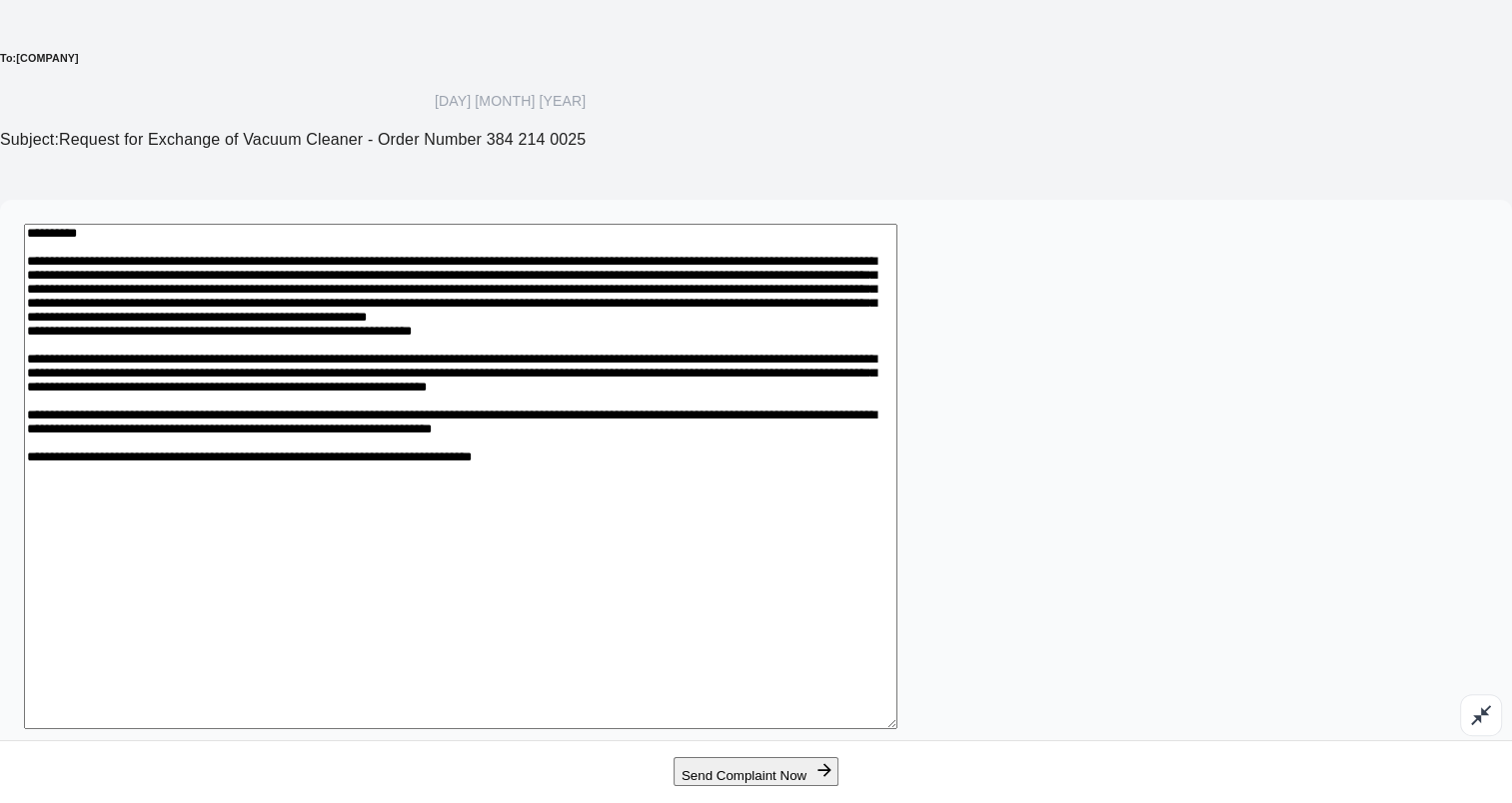 drag, startPoint x: 320, startPoint y: 441, endPoint x: 974, endPoint y: 666, distance: 691.622 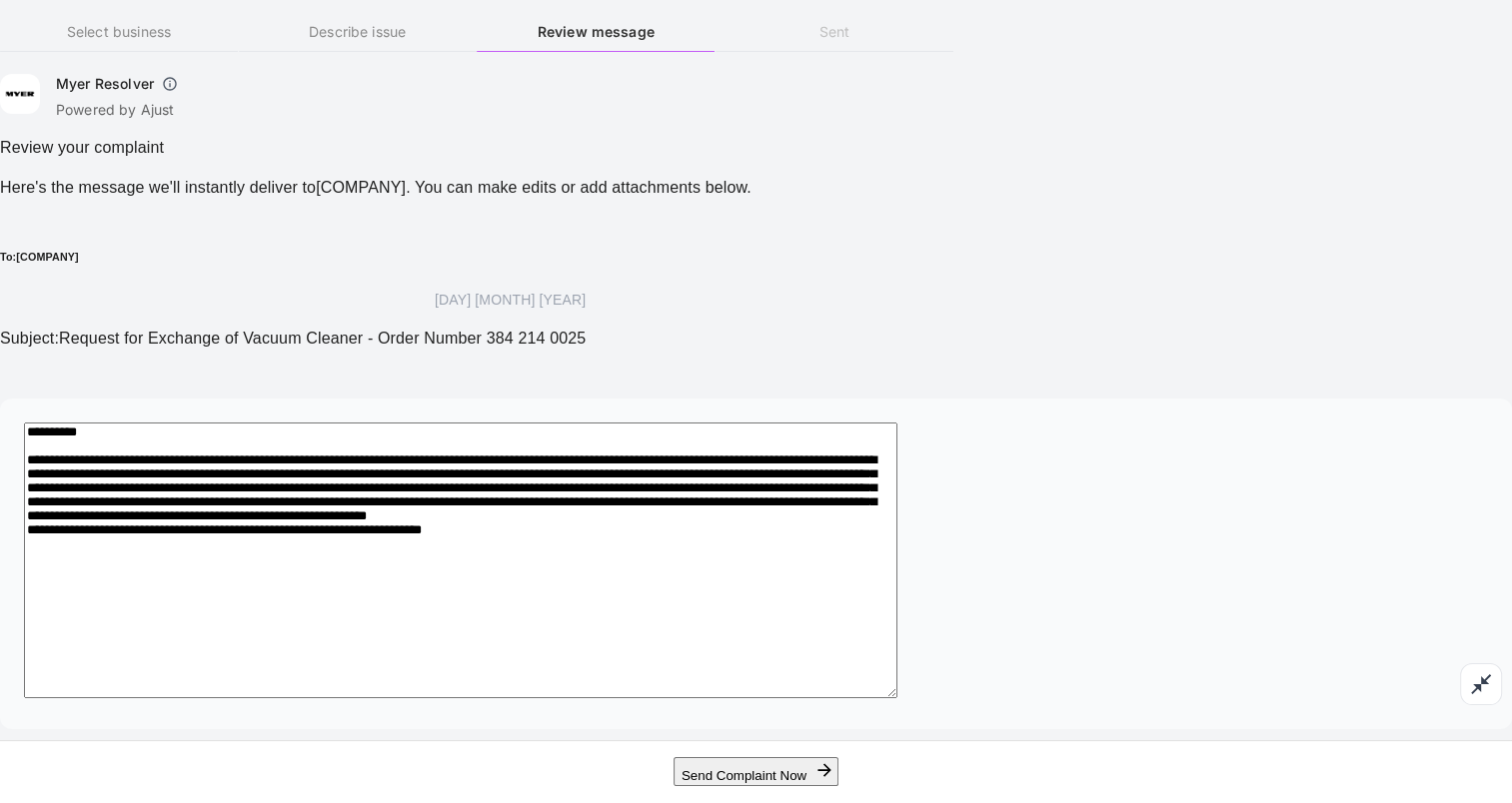 scroll, scrollTop: 130, scrollLeft: 0, axis: vertical 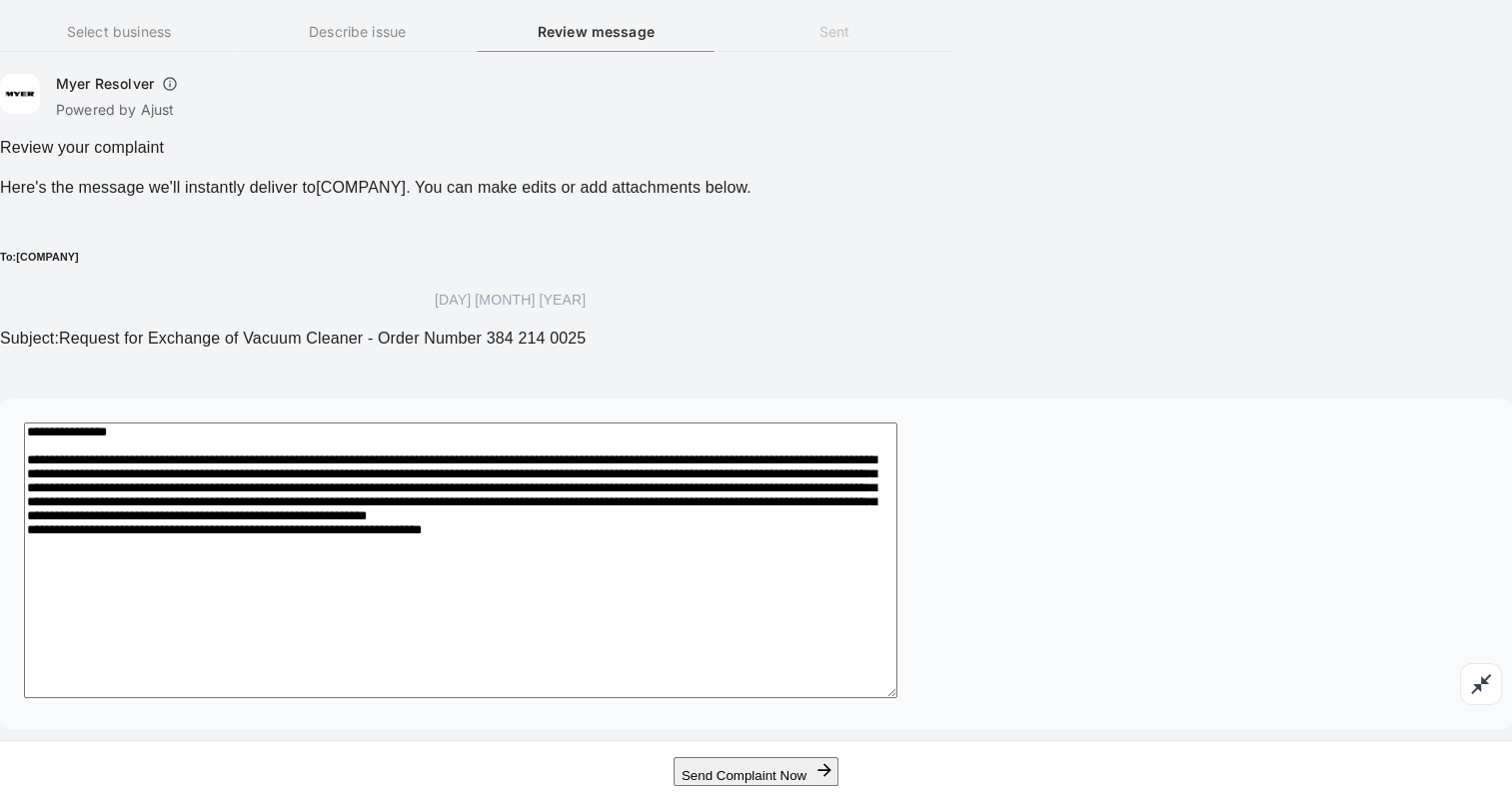 drag, startPoint x: 820, startPoint y: 413, endPoint x: 314, endPoint y: 390, distance: 506.52246 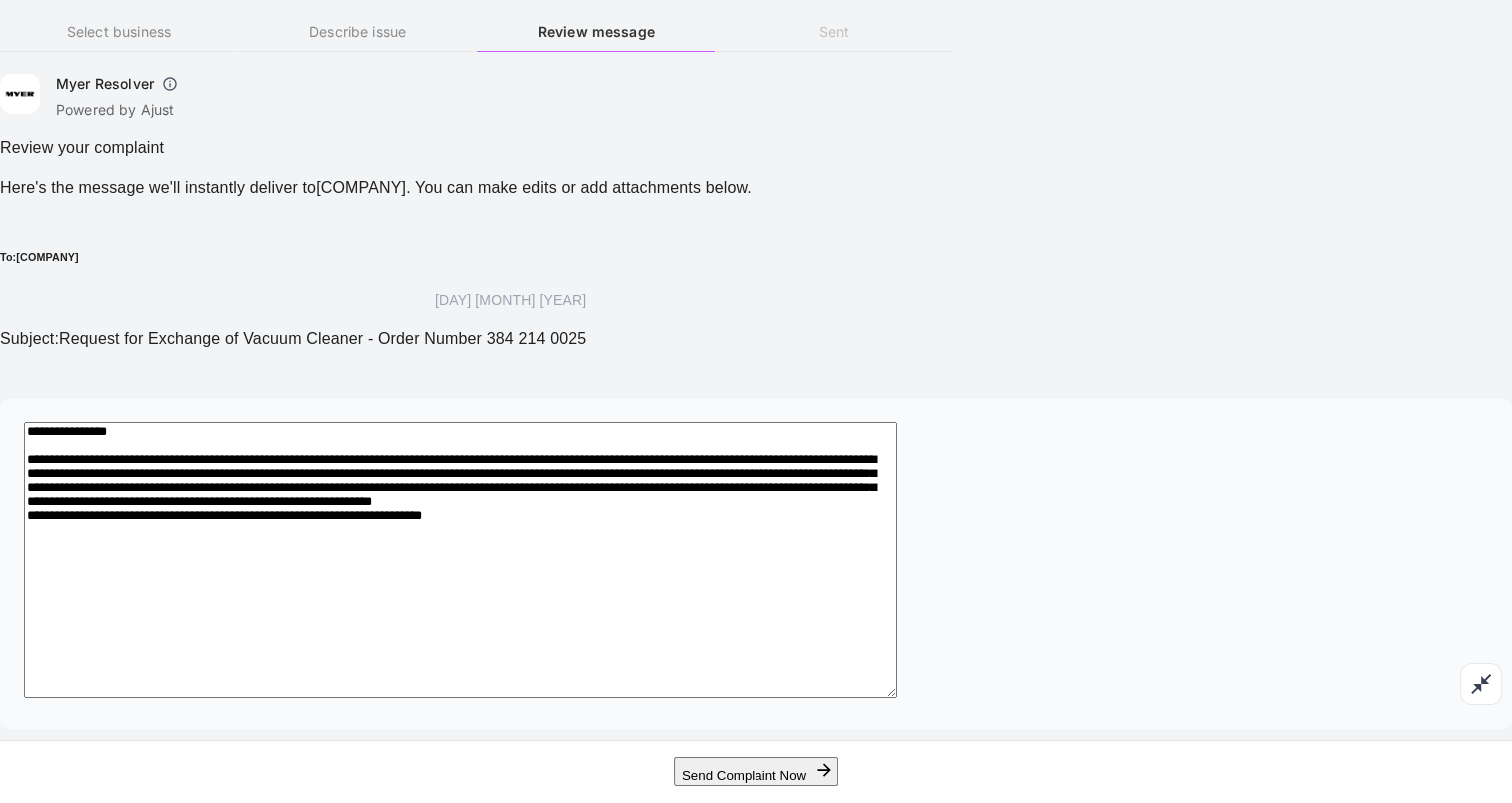 scroll, scrollTop: 107, scrollLeft: 0, axis: vertical 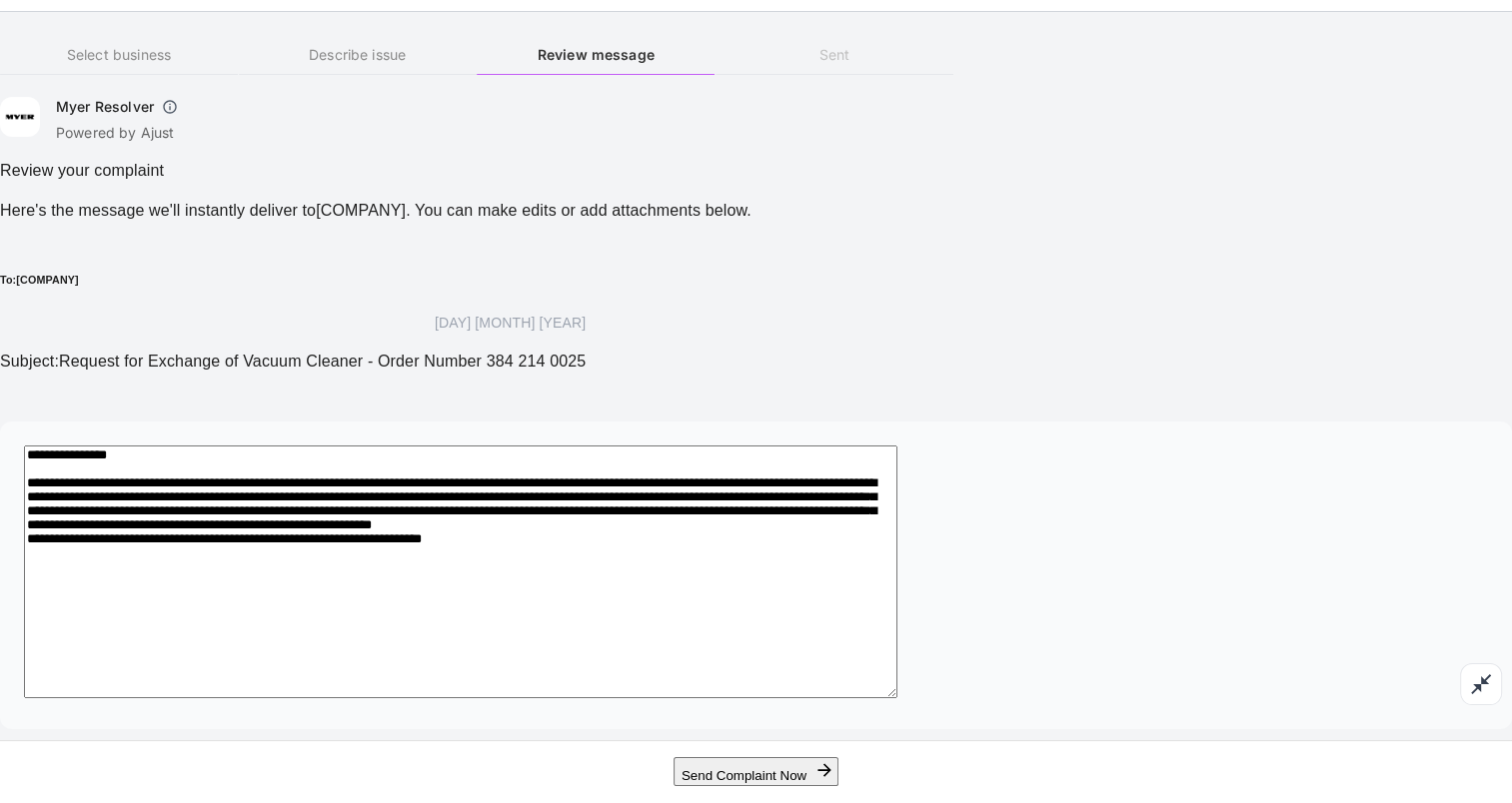 click on "**********" at bounding box center [461, 571] 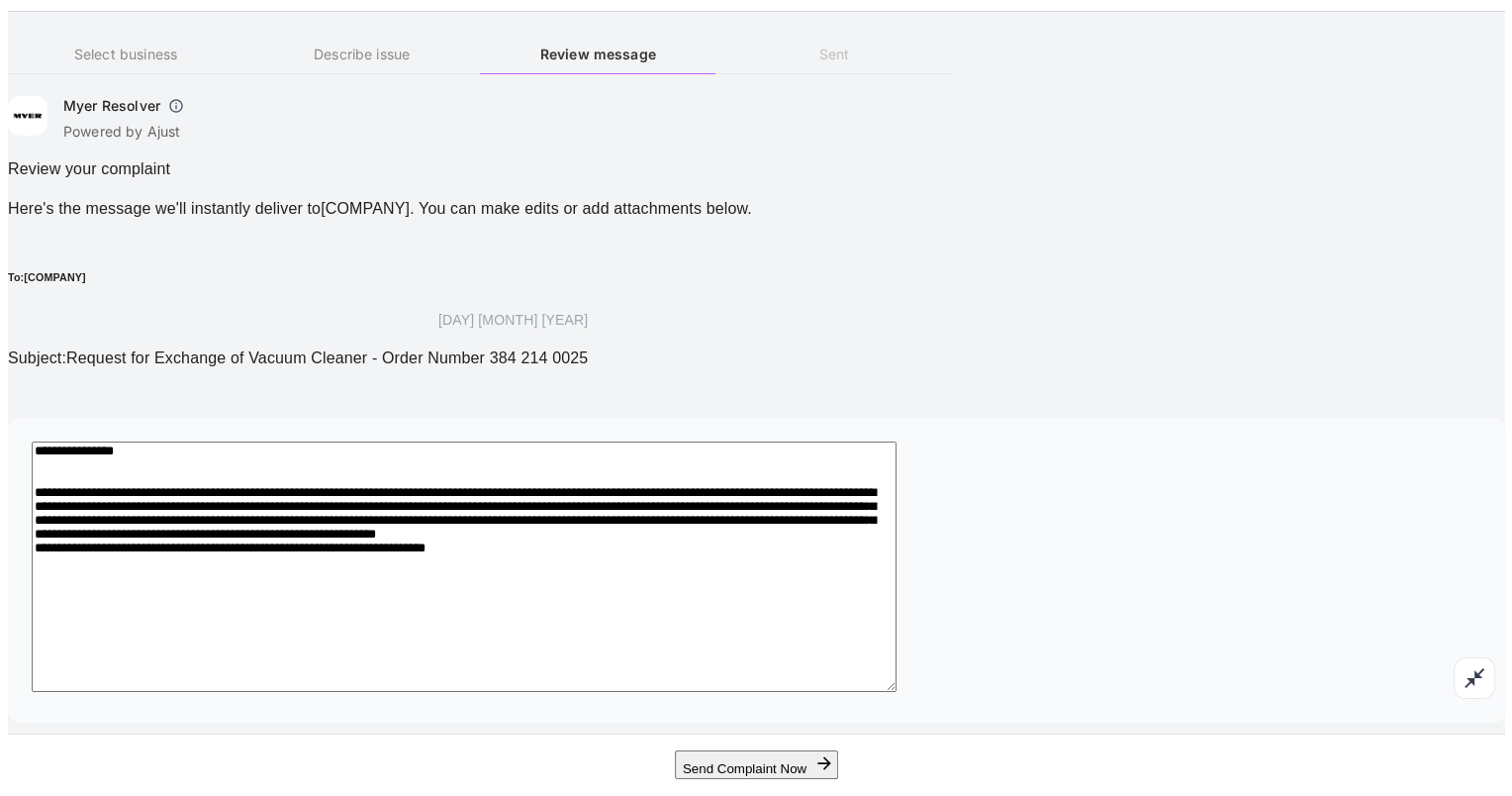 scroll, scrollTop: 129, scrollLeft: 0, axis: vertical 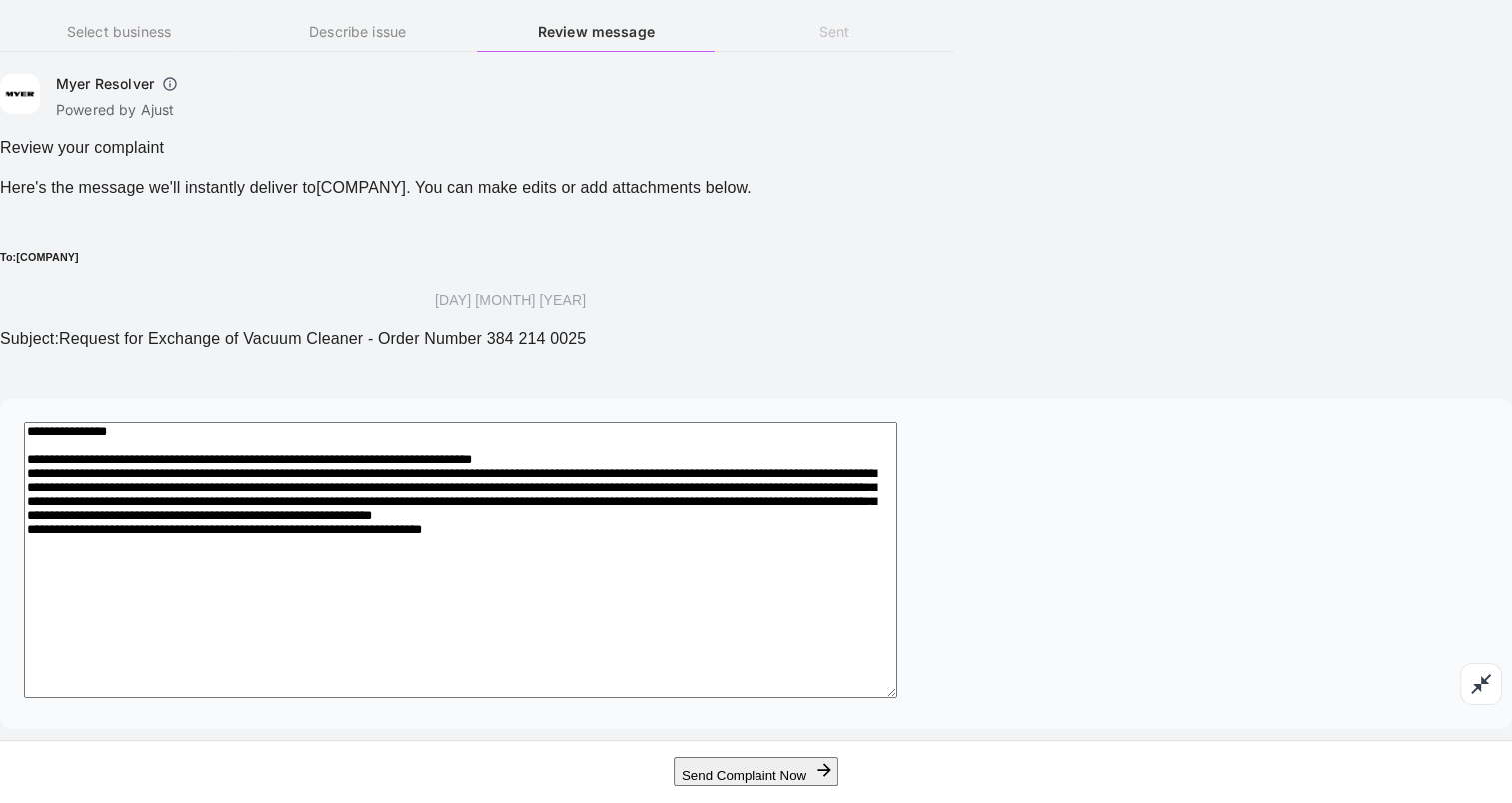 click on "**********" at bounding box center (461, 560) 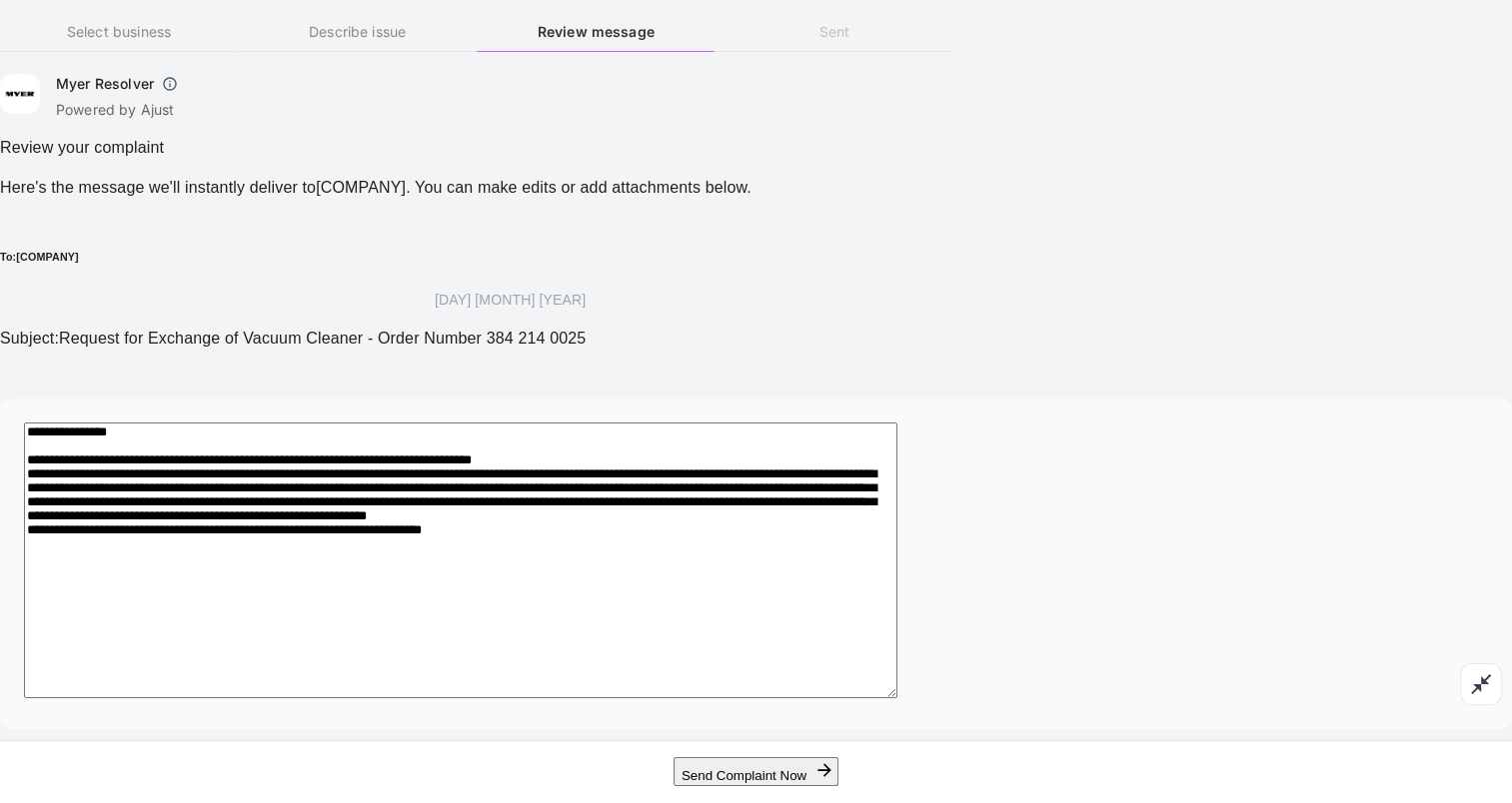 click on "**********" at bounding box center [461, 560] 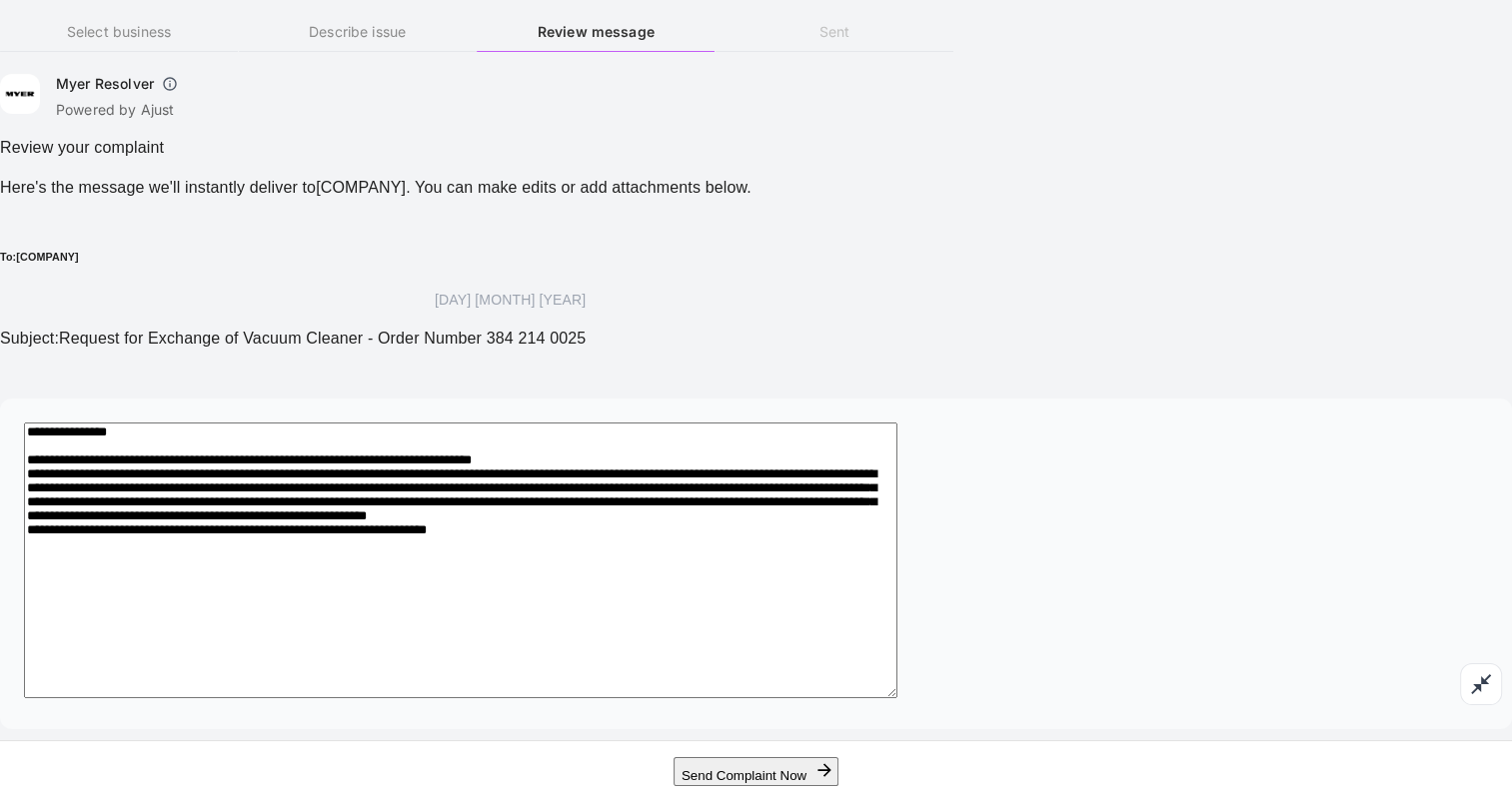 click on "**********" at bounding box center (461, 560) 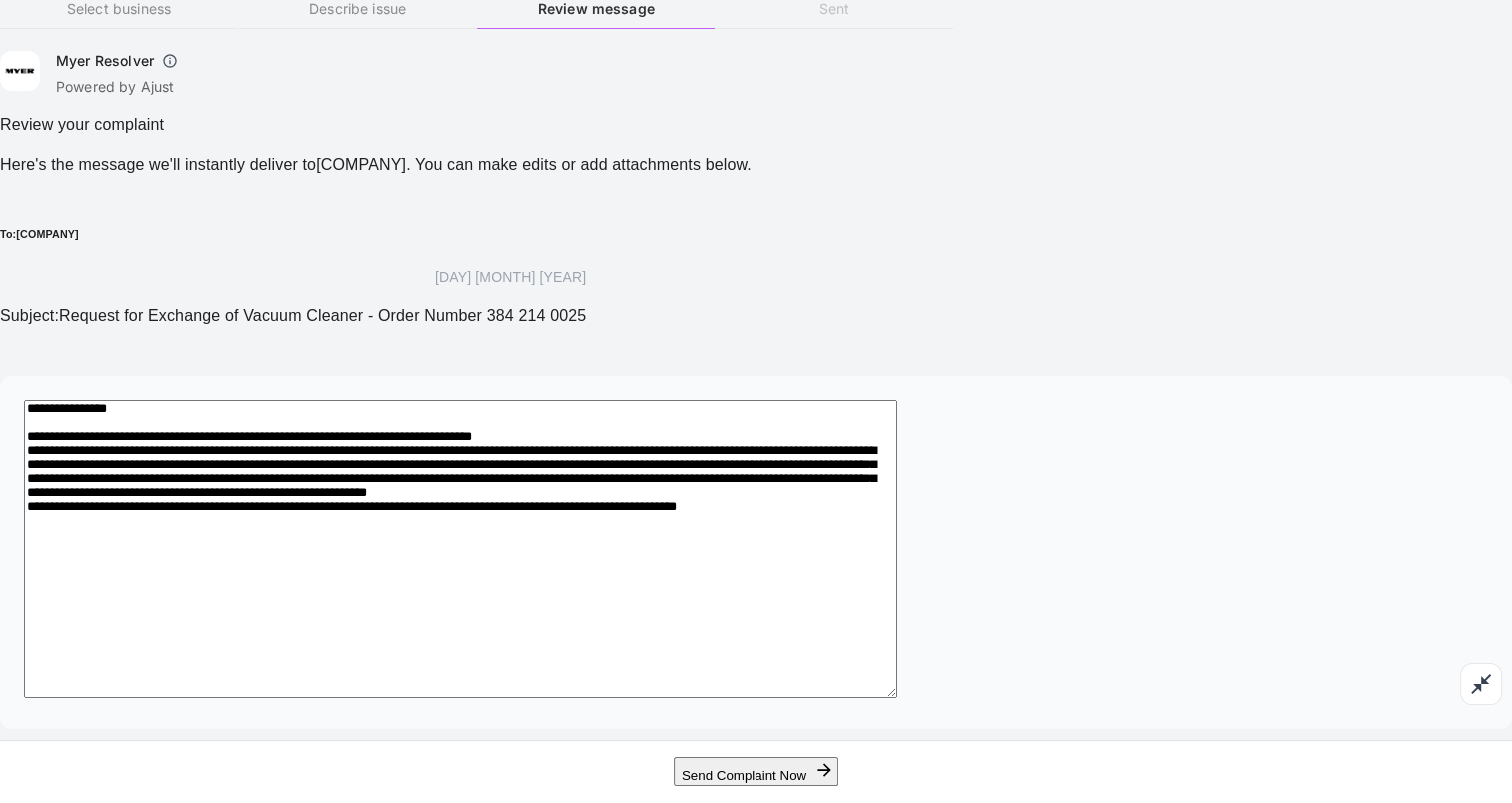 drag, startPoint x: 961, startPoint y: 551, endPoint x: 995, endPoint y: 553, distance: 34.058773 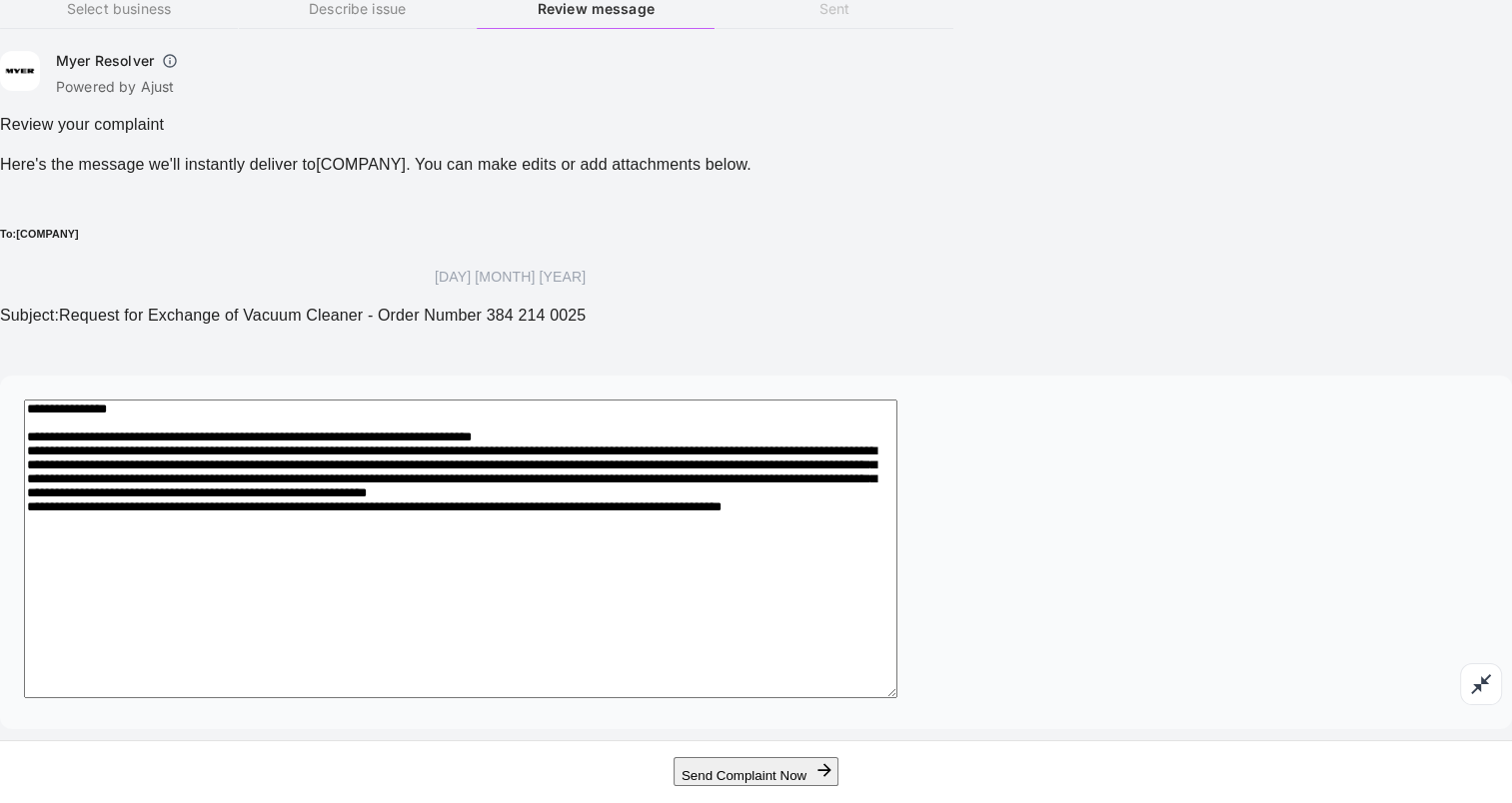 click on "**********" at bounding box center (461, 548) 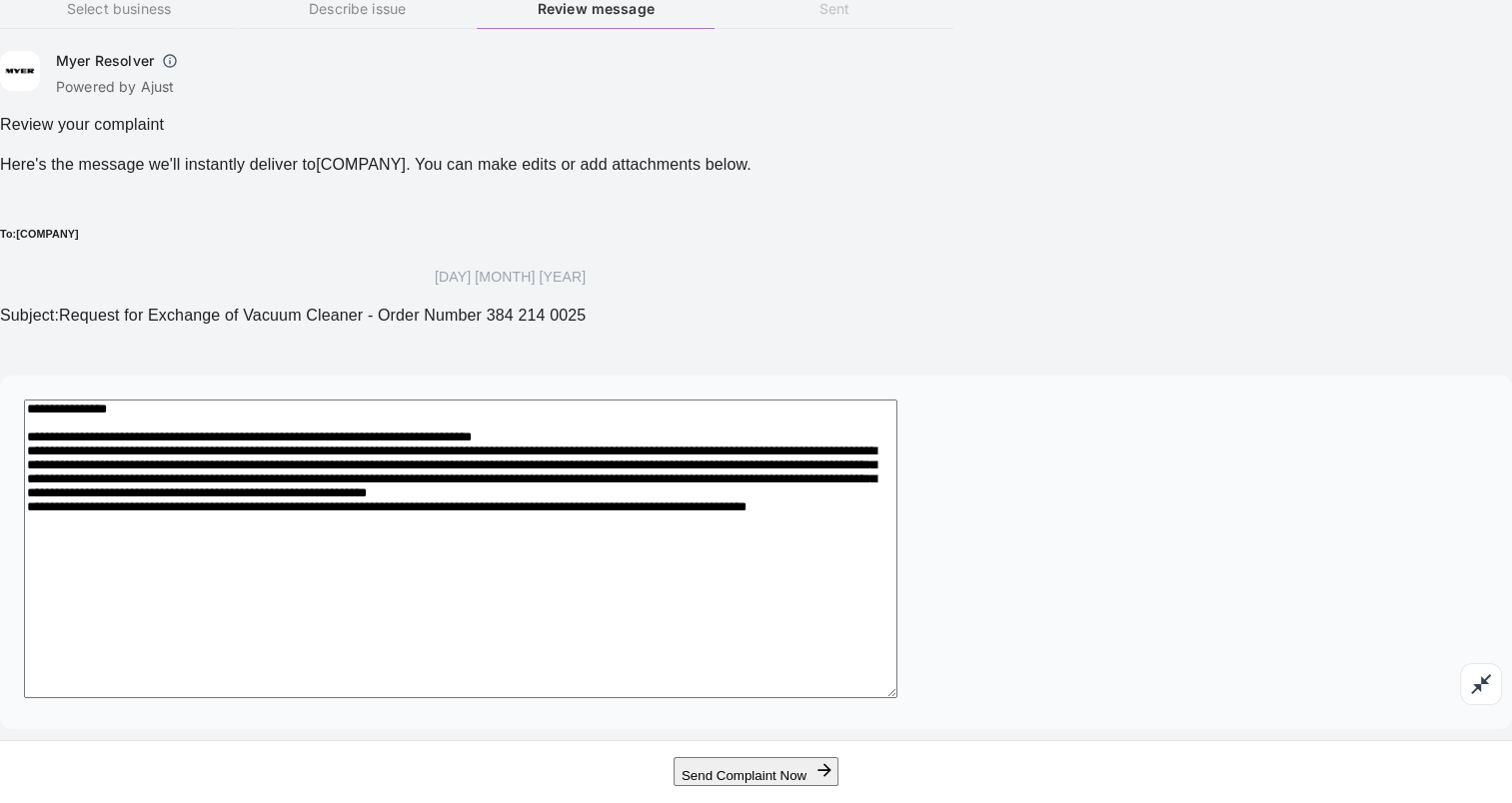 drag, startPoint x: 1065, startPoint y: 554, endPoint x: 1075, endPoint y: 555, distance: 10.049876 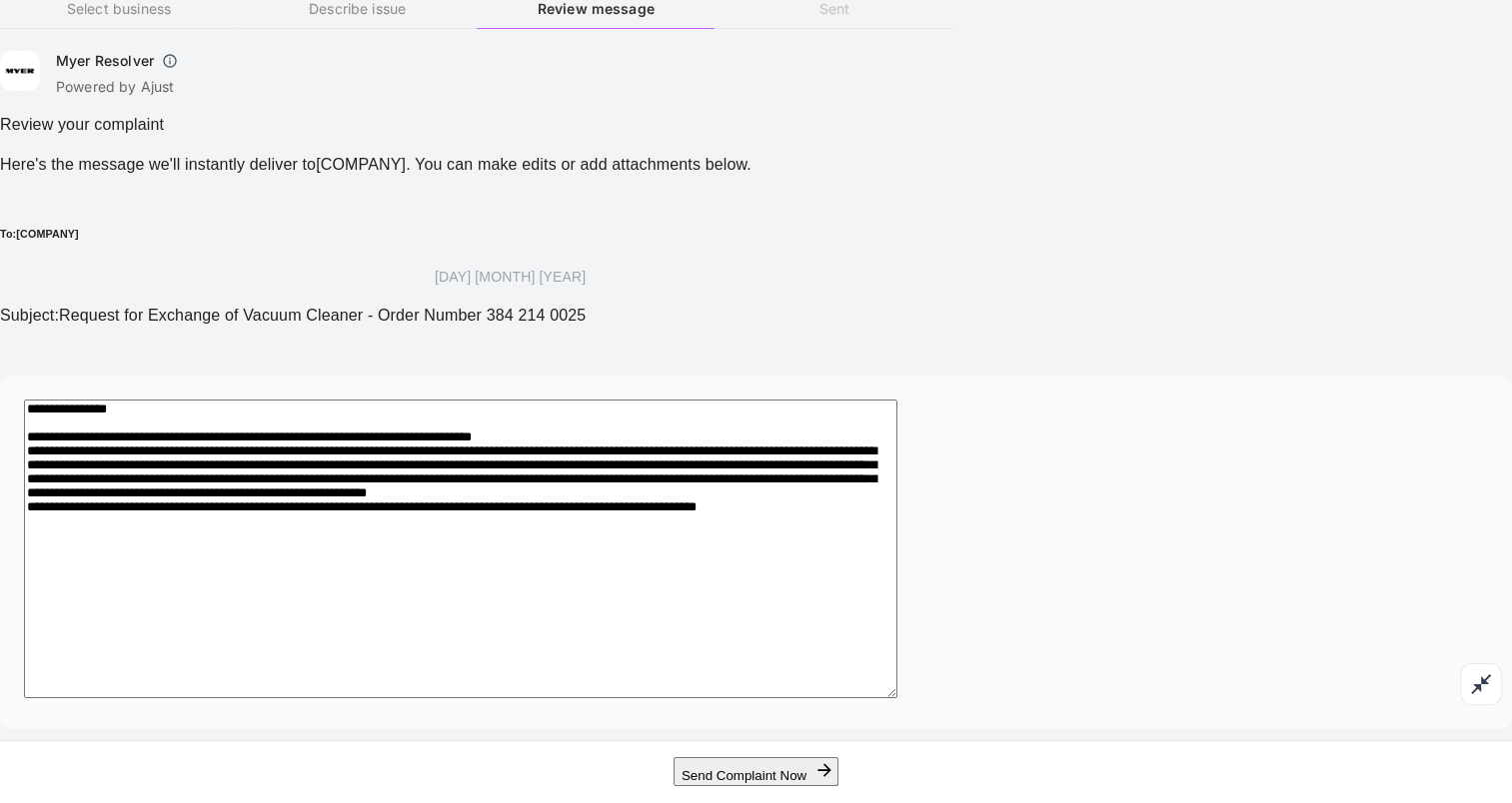 drag, startPoint x: 959, startPoint y: 550, endPoint x: 988, endPoint y: 551, distance: 29.017236 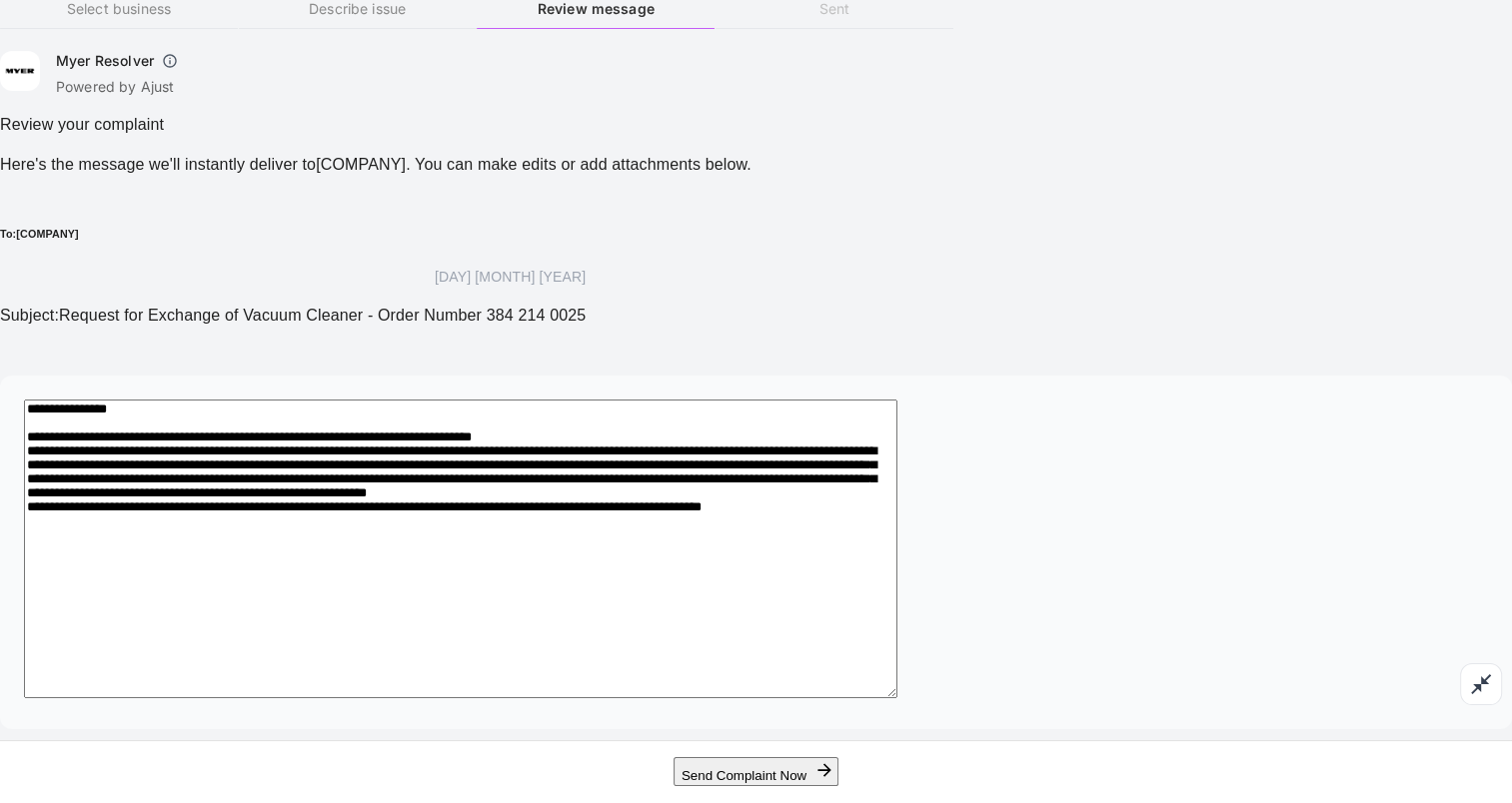 drag, startPoint x: 958, startPoint y: 551, endPoint x: 993, endPoint y: 551, distance: 35 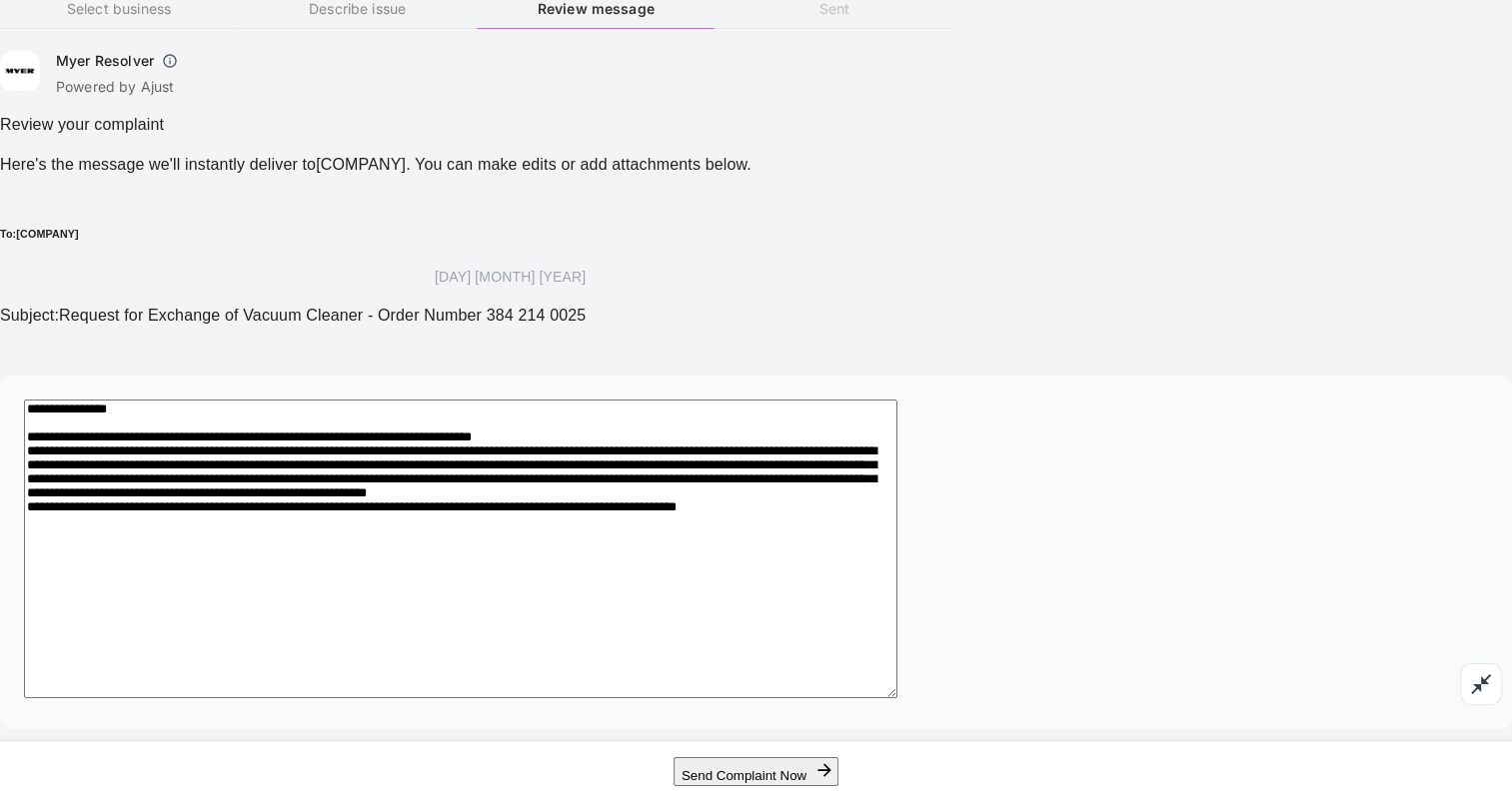 drag, startPoint x: 903, startPoint y: 554, endPoint x: 907, endPoint y: 567, distance: 13.601471 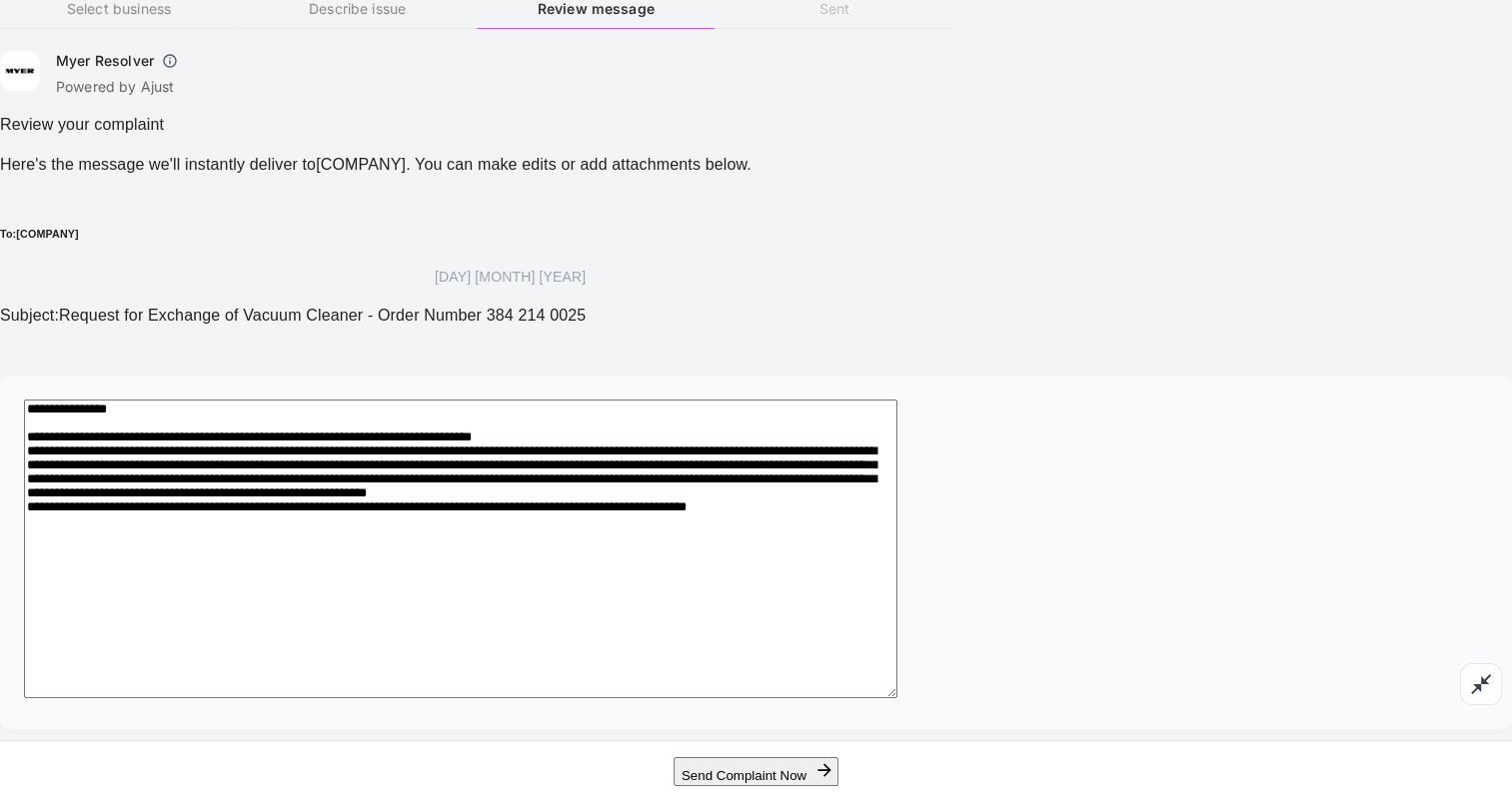 click on "**********" at bounding box center [461, 548] 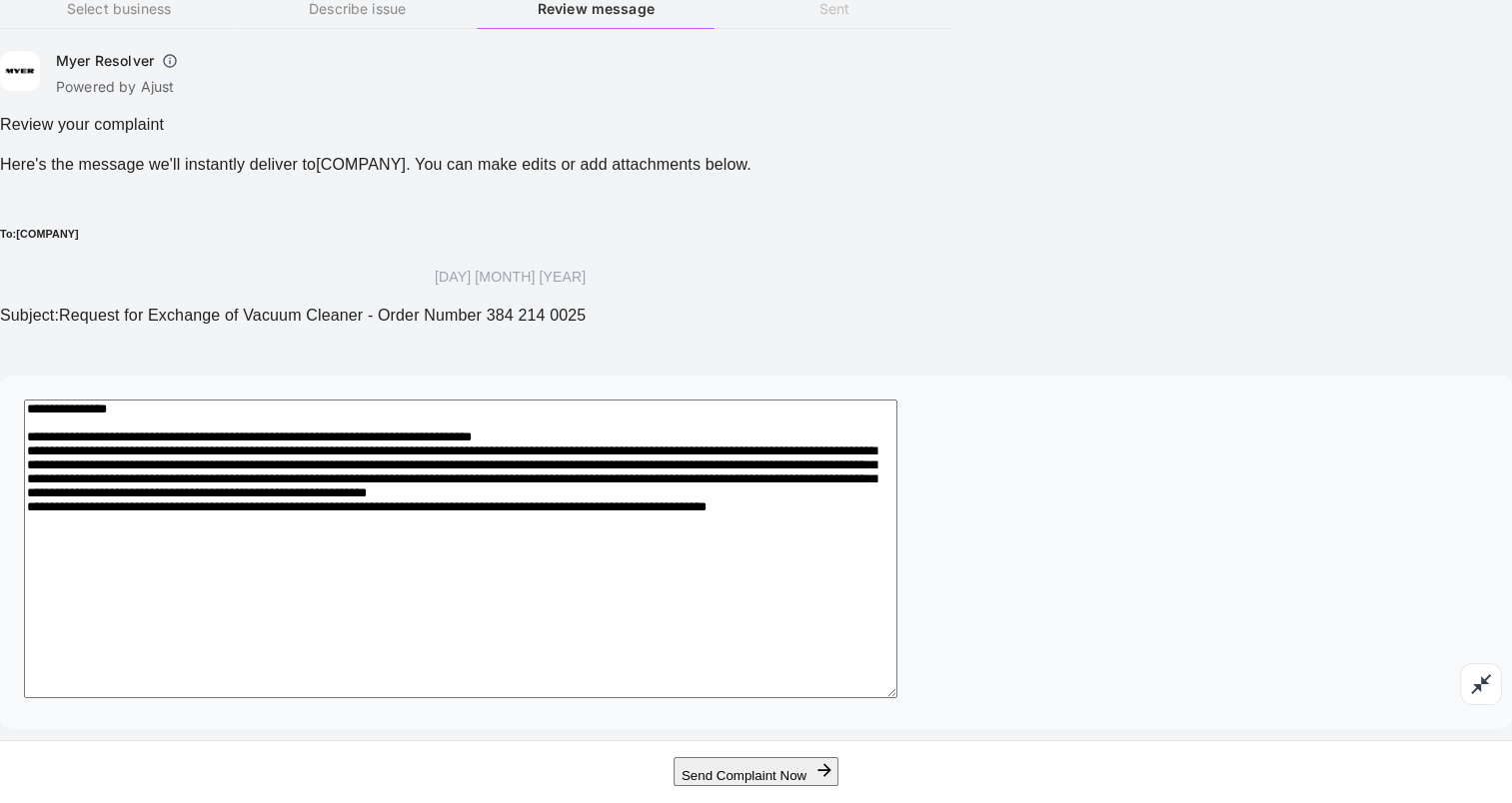 click on "**********" at bounding box center (461, 548) 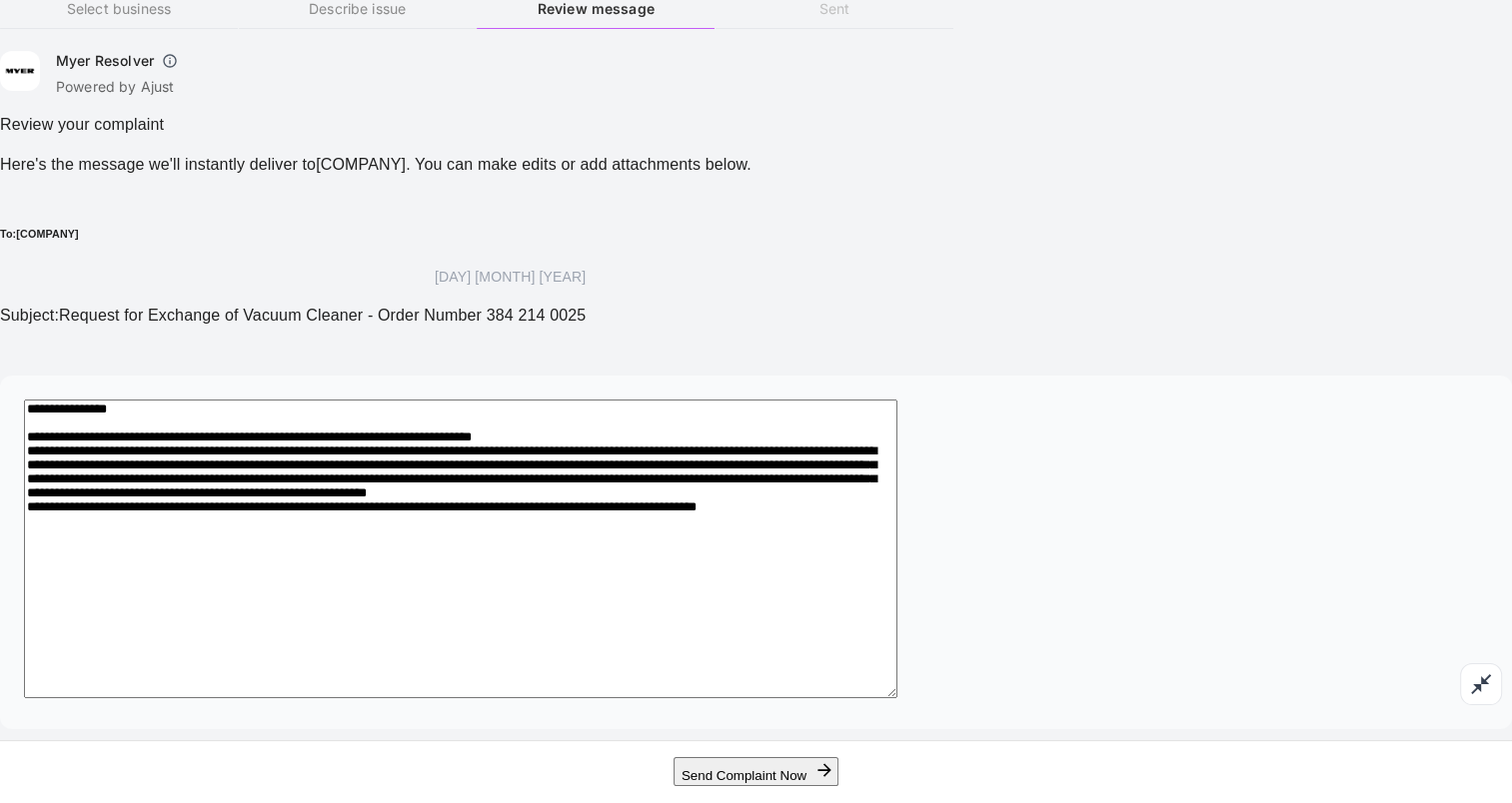 click on "**********" at bounding box center (461, 548) 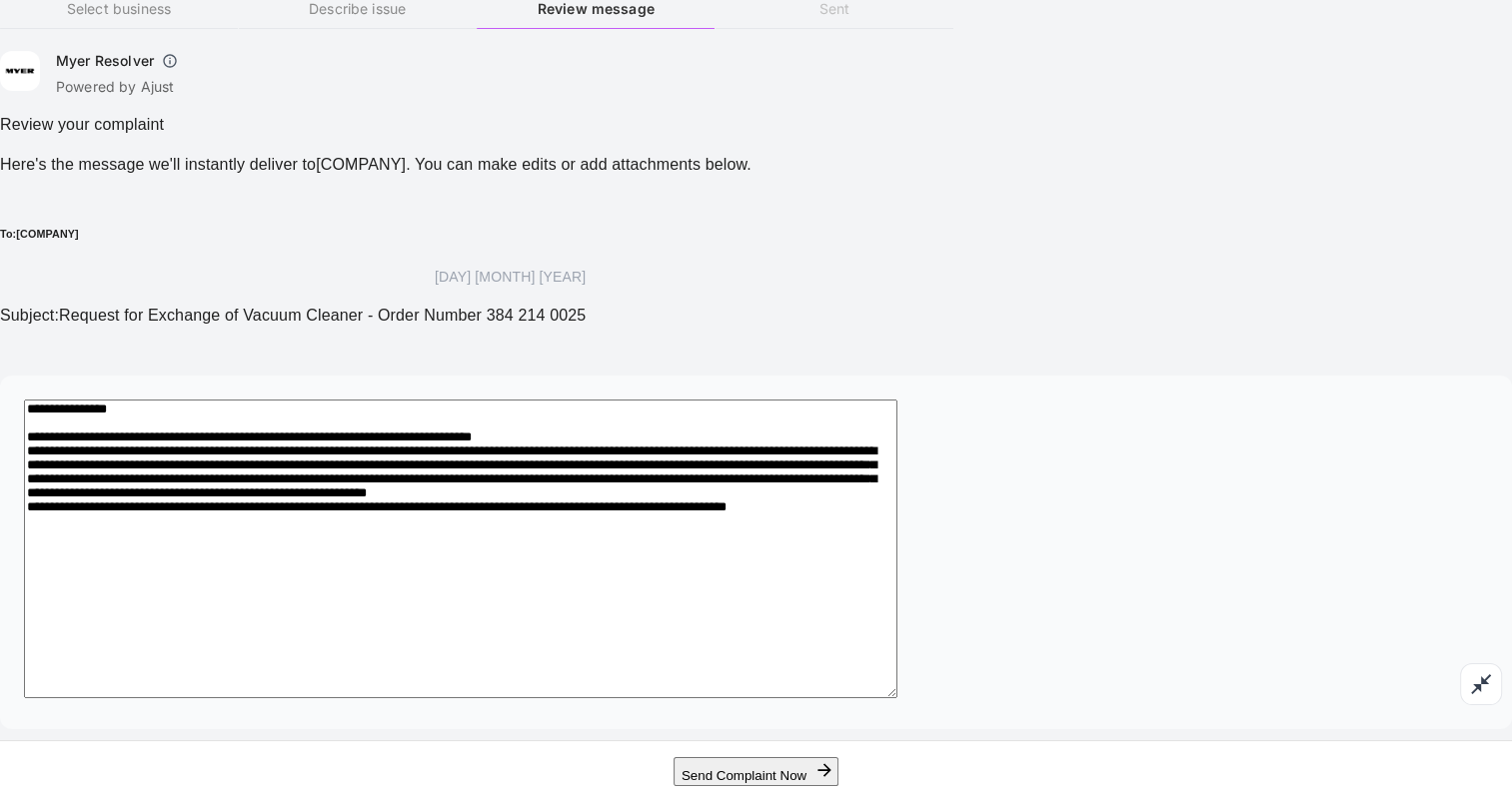 click on "**********" at bounding box center [461, 548] 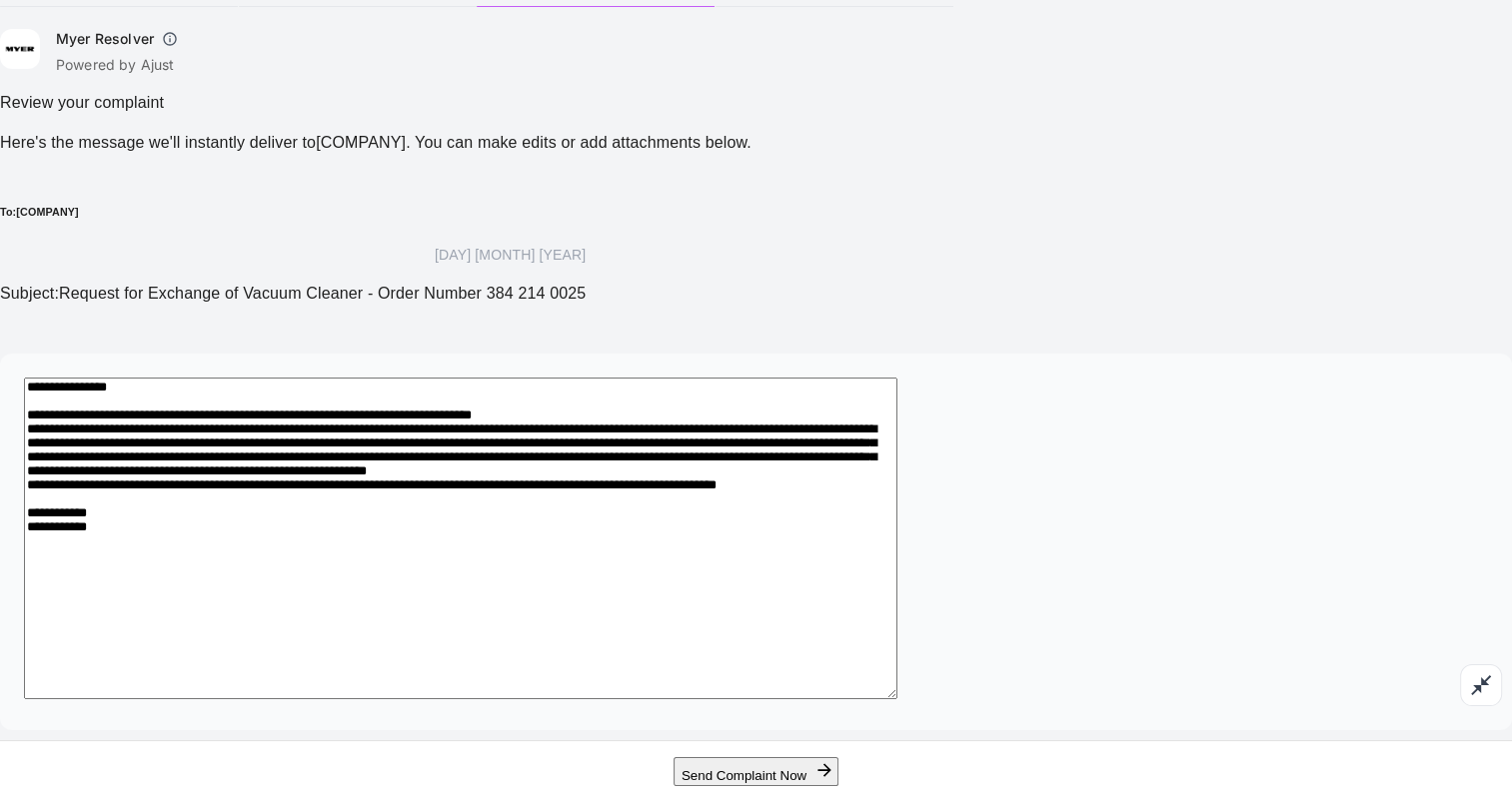click on "**********" at bounding box center (461, 538) 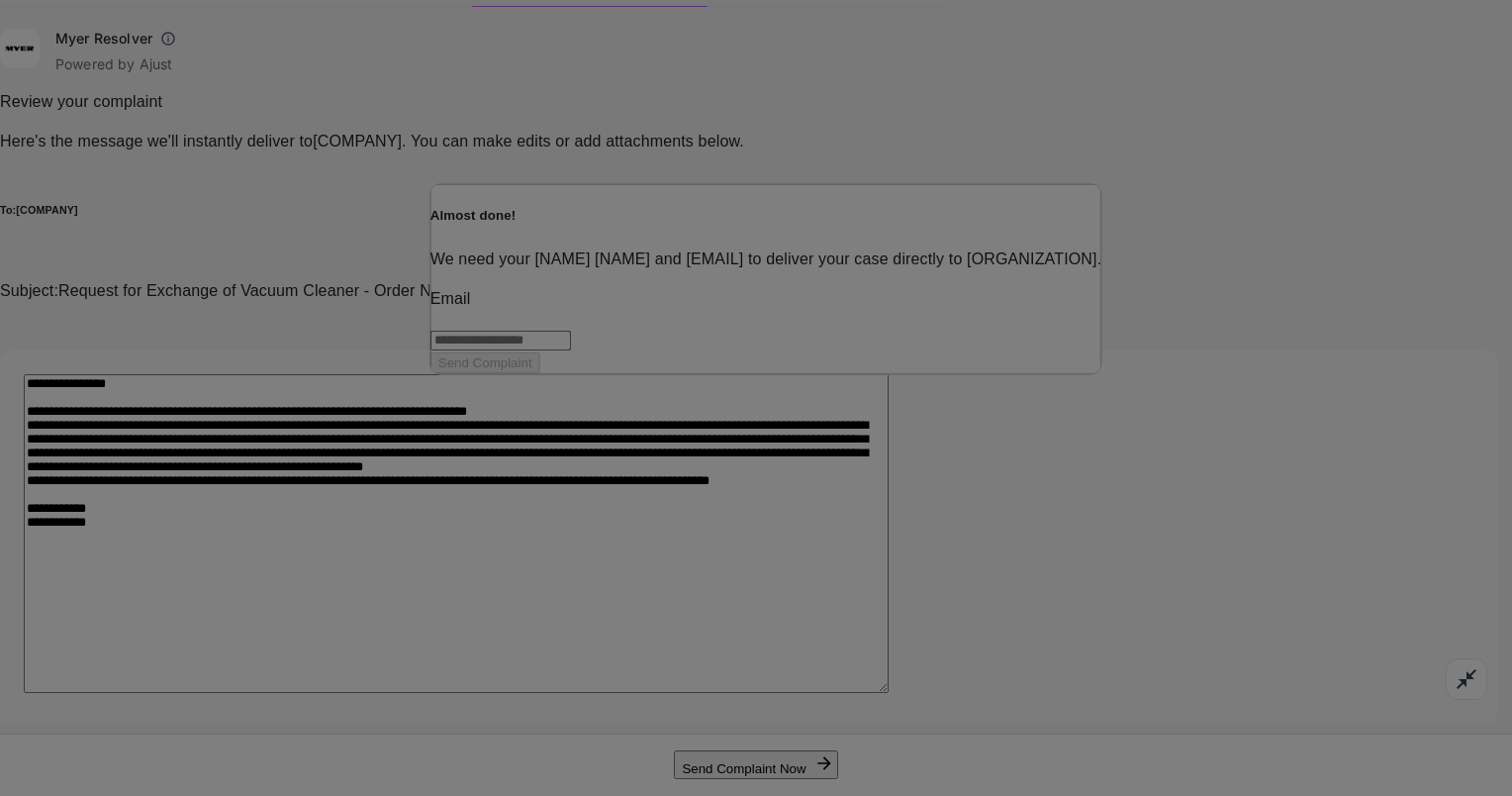 click at bounding box center [501, 341] 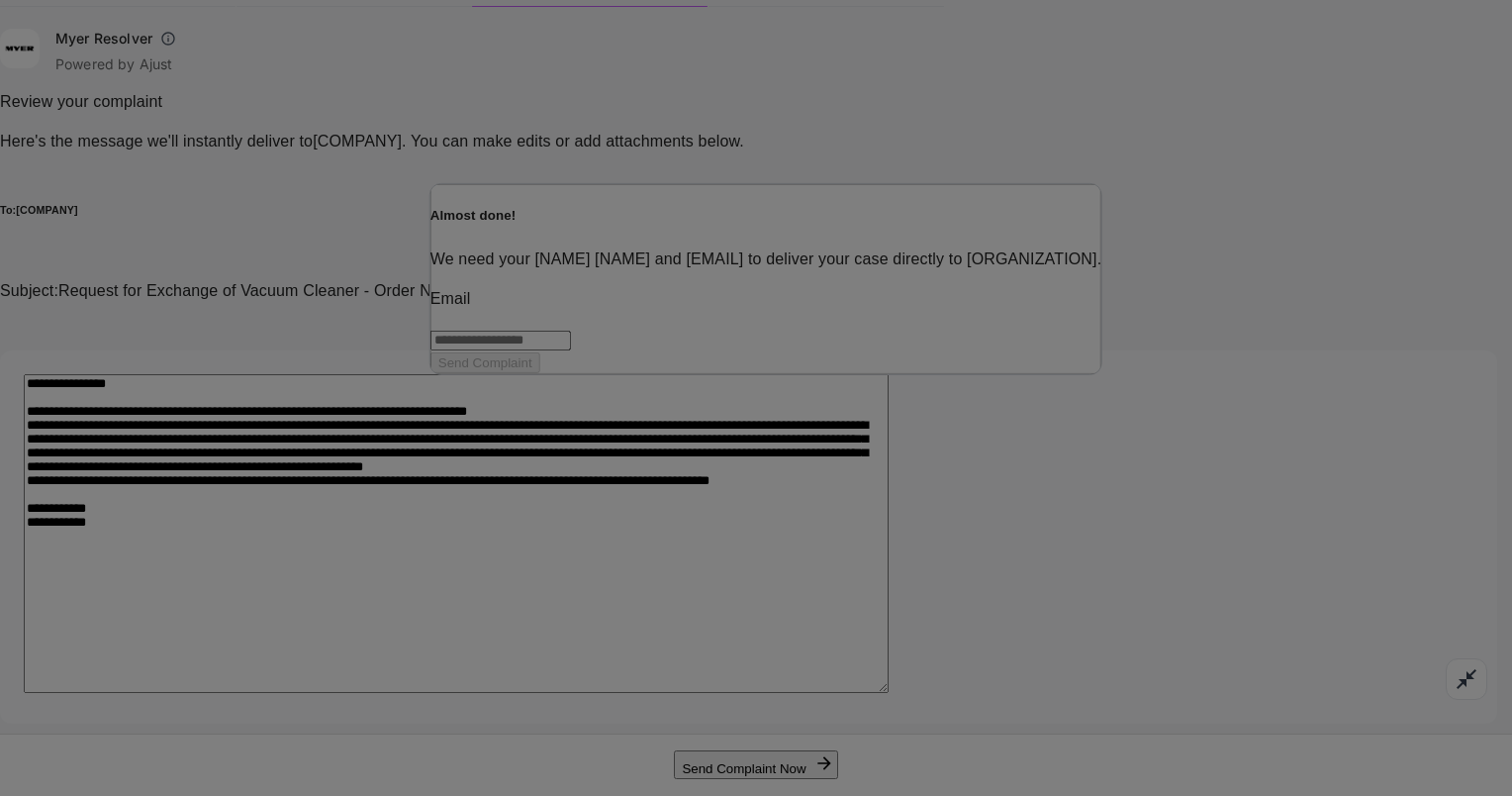 type on "**********" 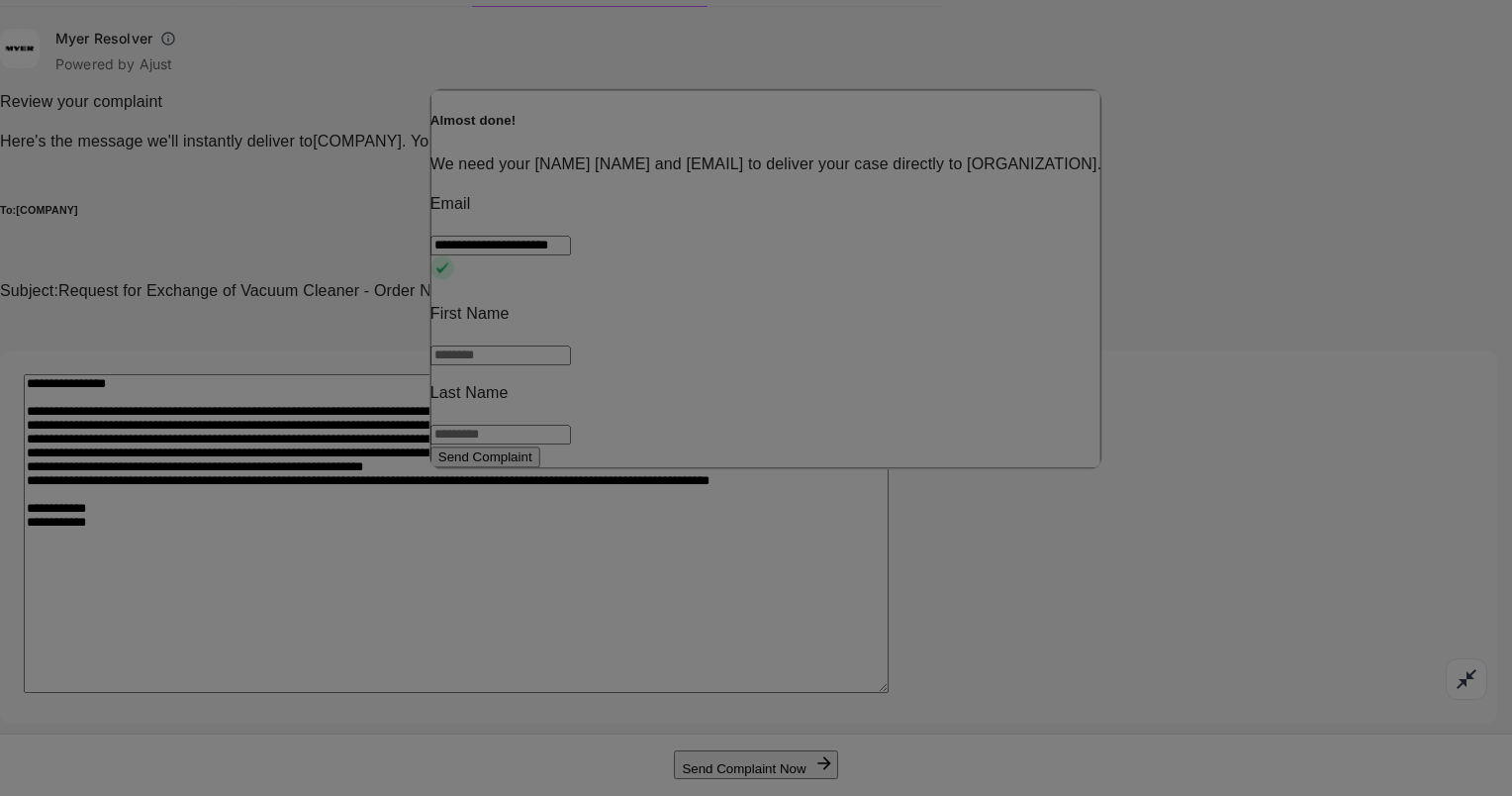 click at bounding box center (501, 356) 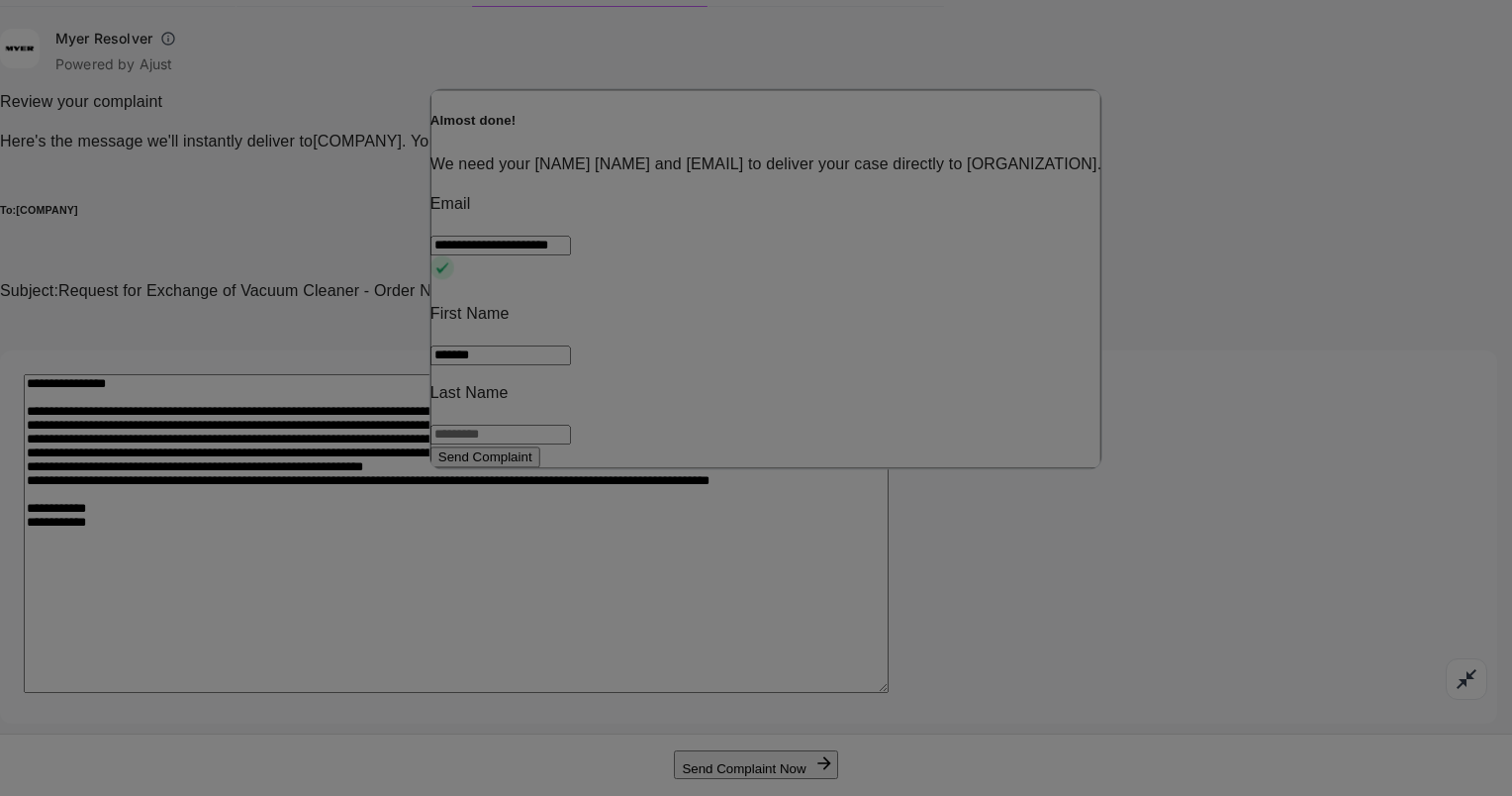 type on "****" 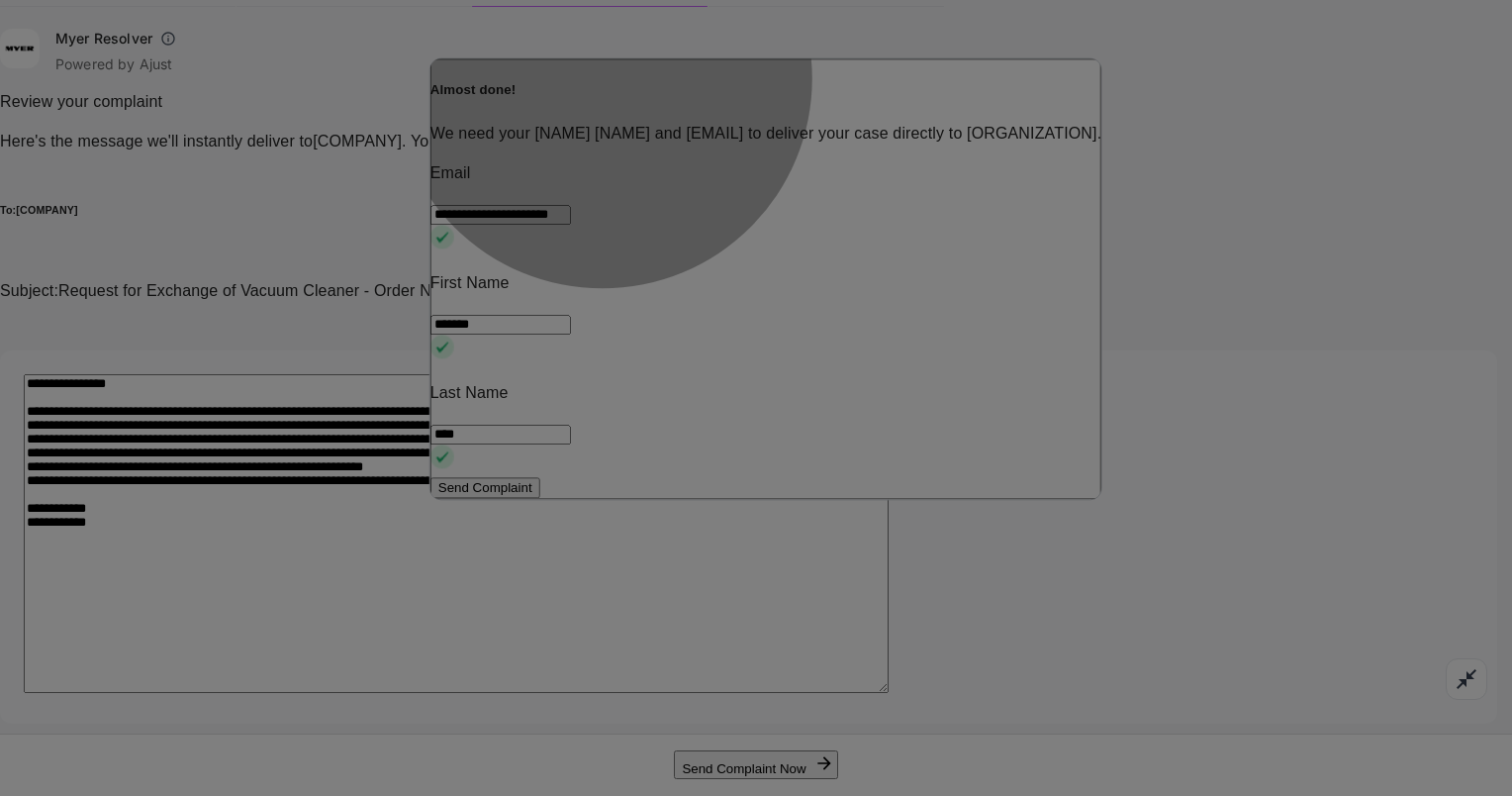click on "Send Complaint" at bounding box center [485, 488] 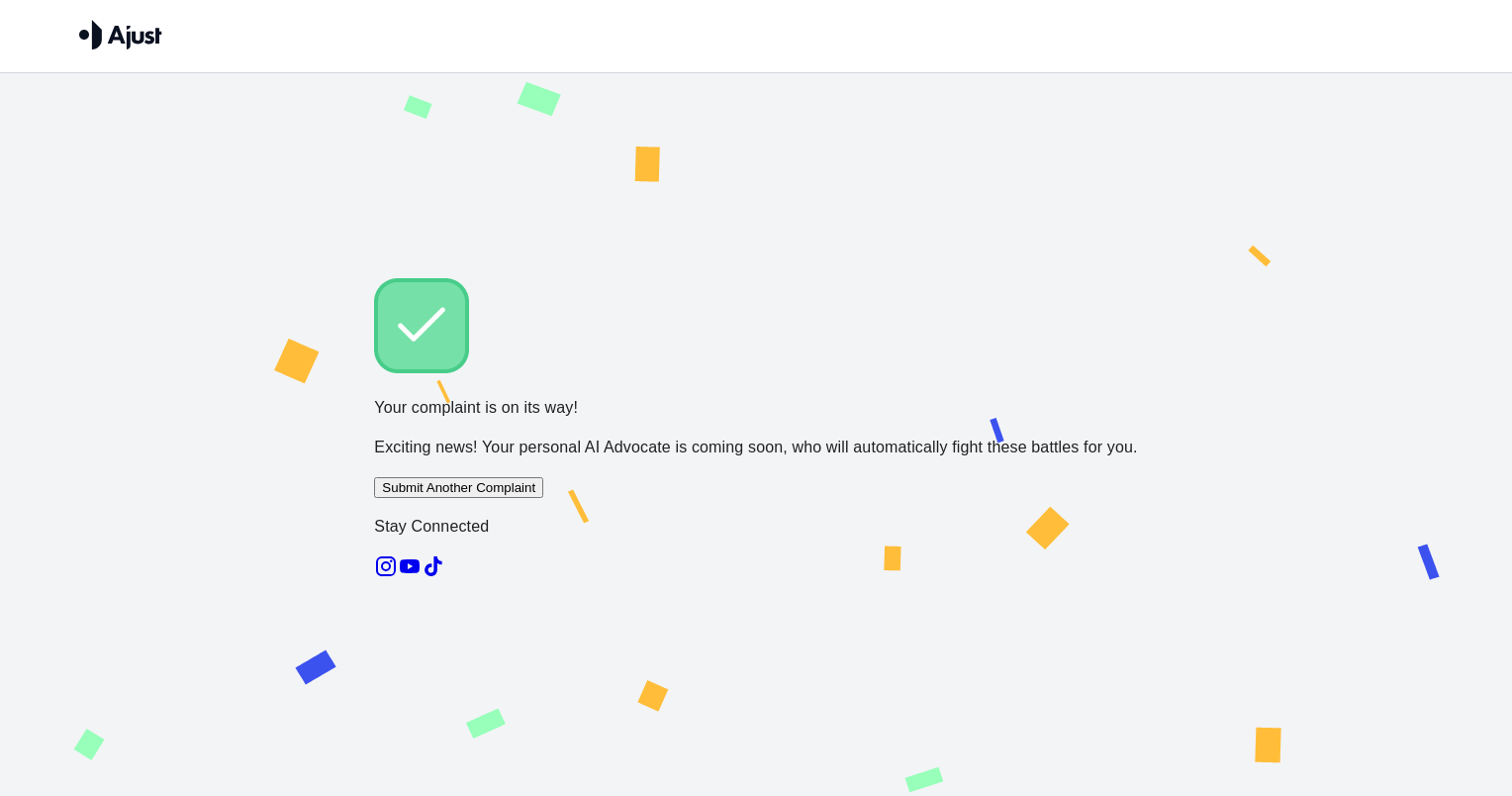 click on "Stay Connected" at bounding box center [755, 527] 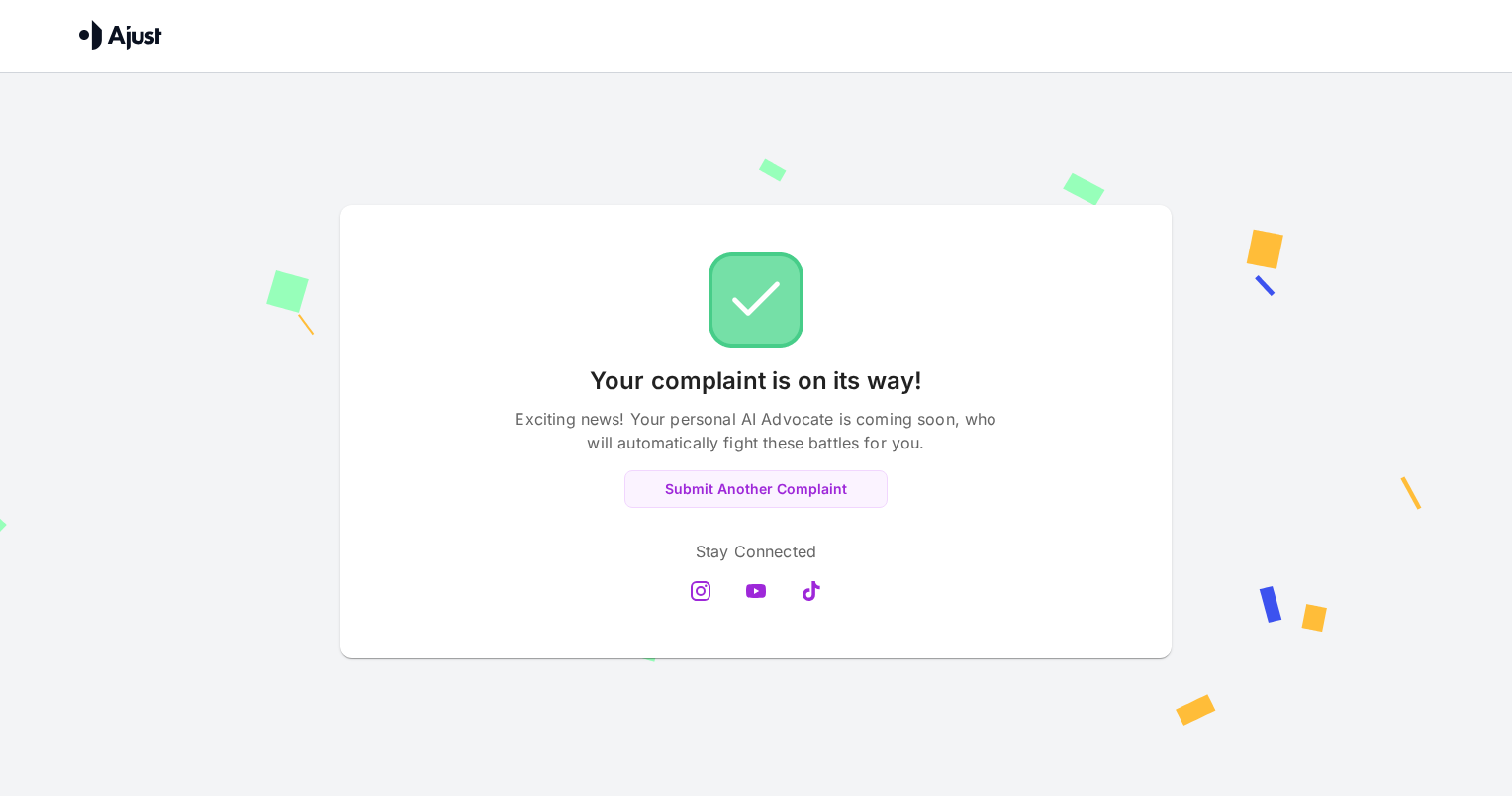 scroll, scrollTop: 0, scrollLeft: 0, axis: both 